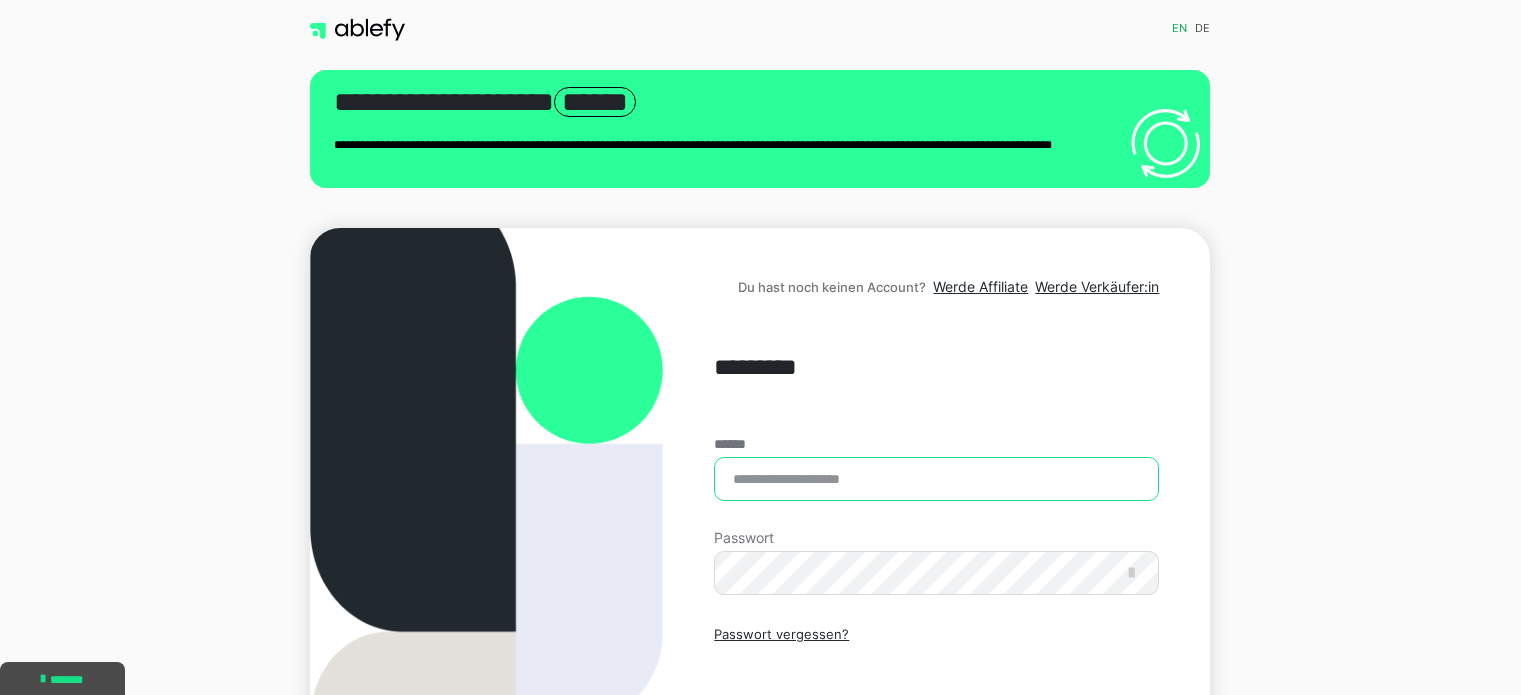 scroll, scrollTop: 0, scrollLeft: 0, axis: both 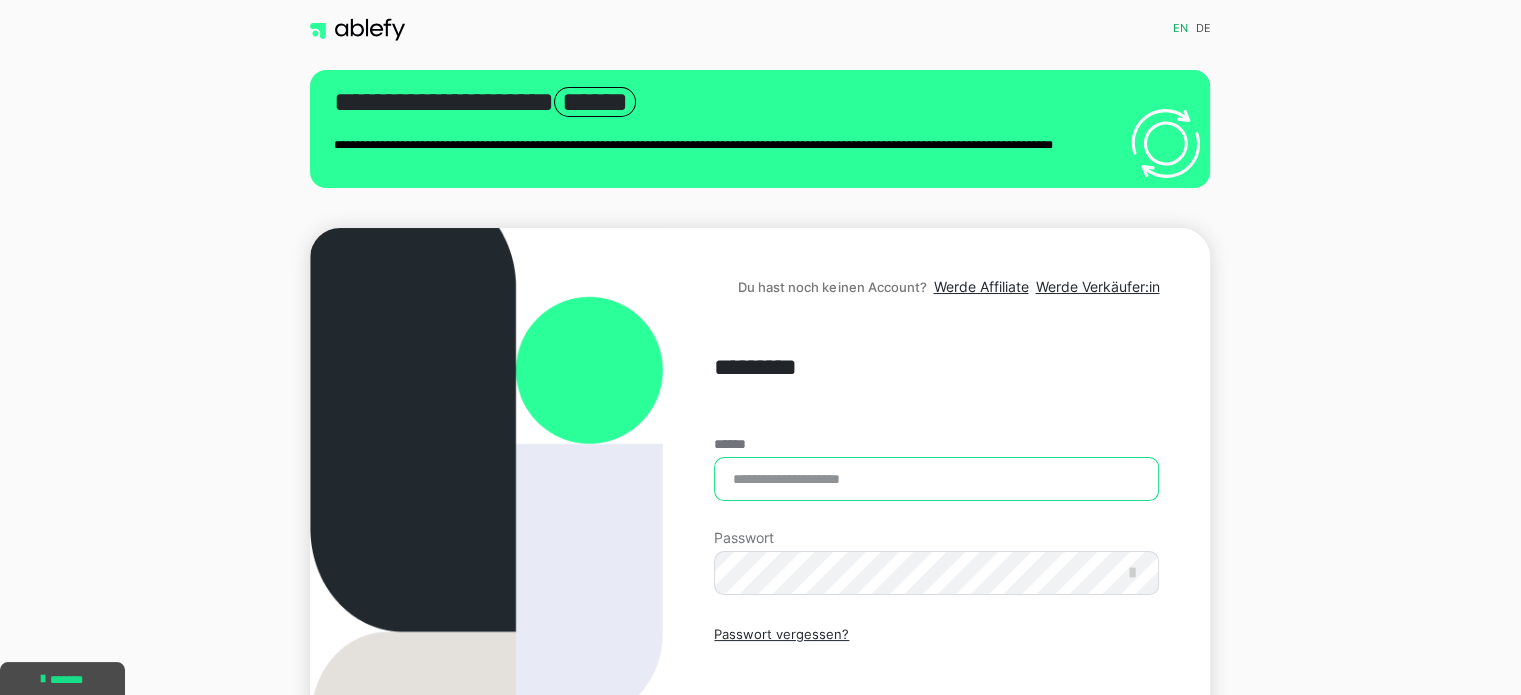 click on "******" at bounding box center [936, 479] 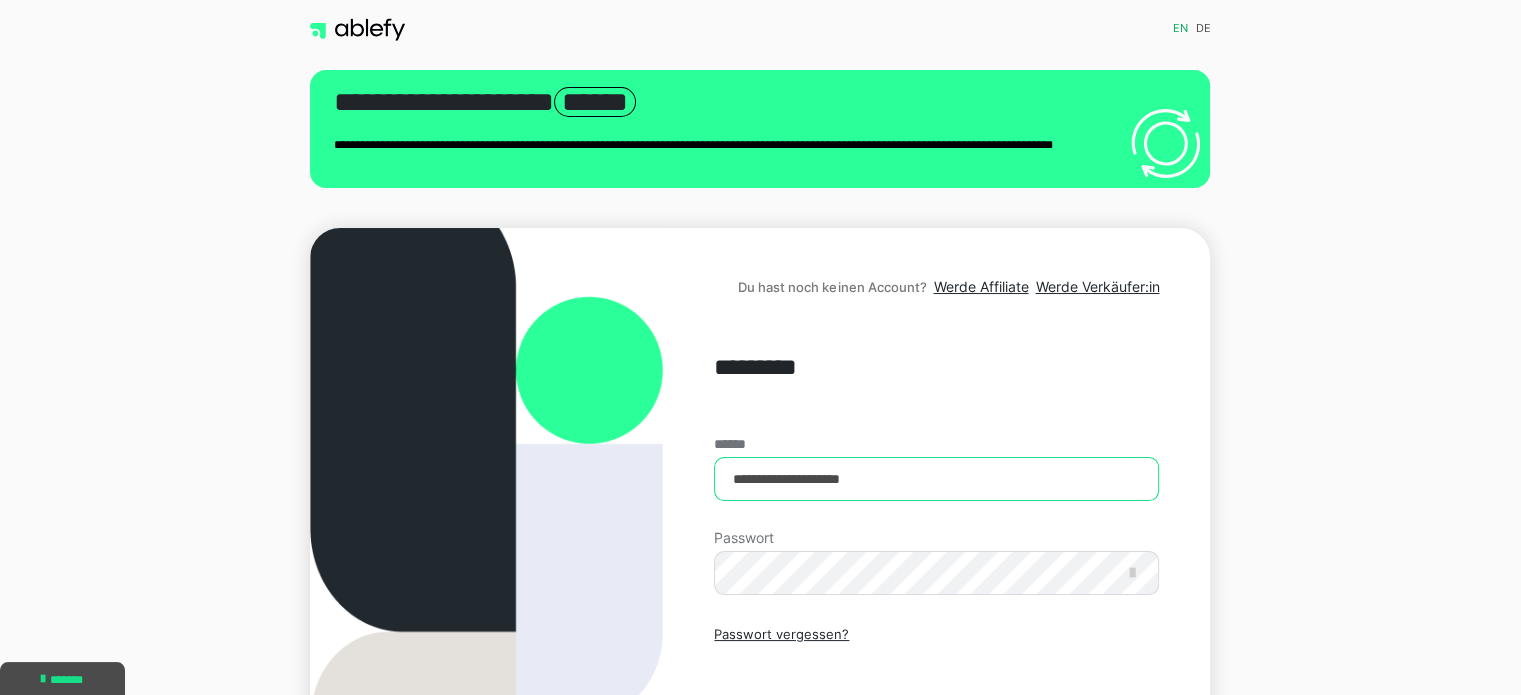 type on "**********" 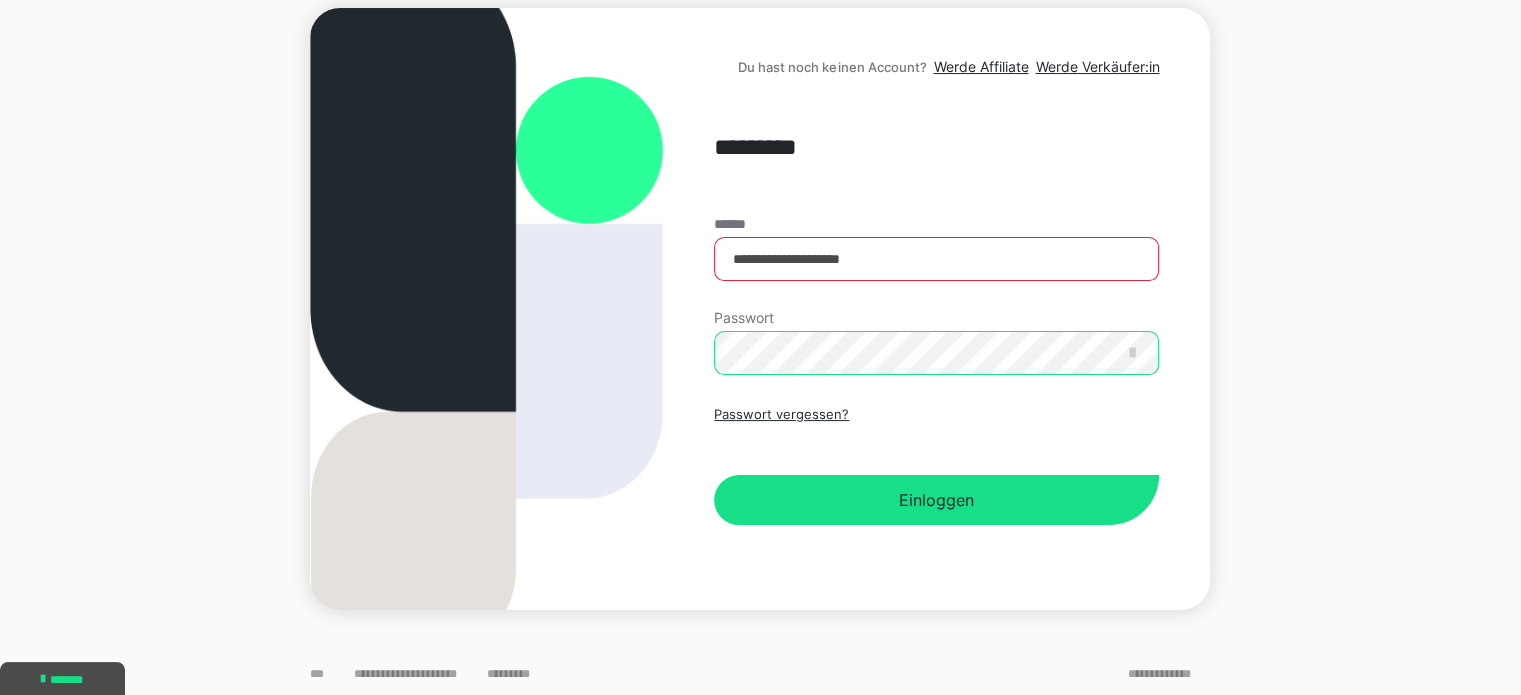 scroll, scrollTop: 222, scrollLeft: 0, axis: vertical 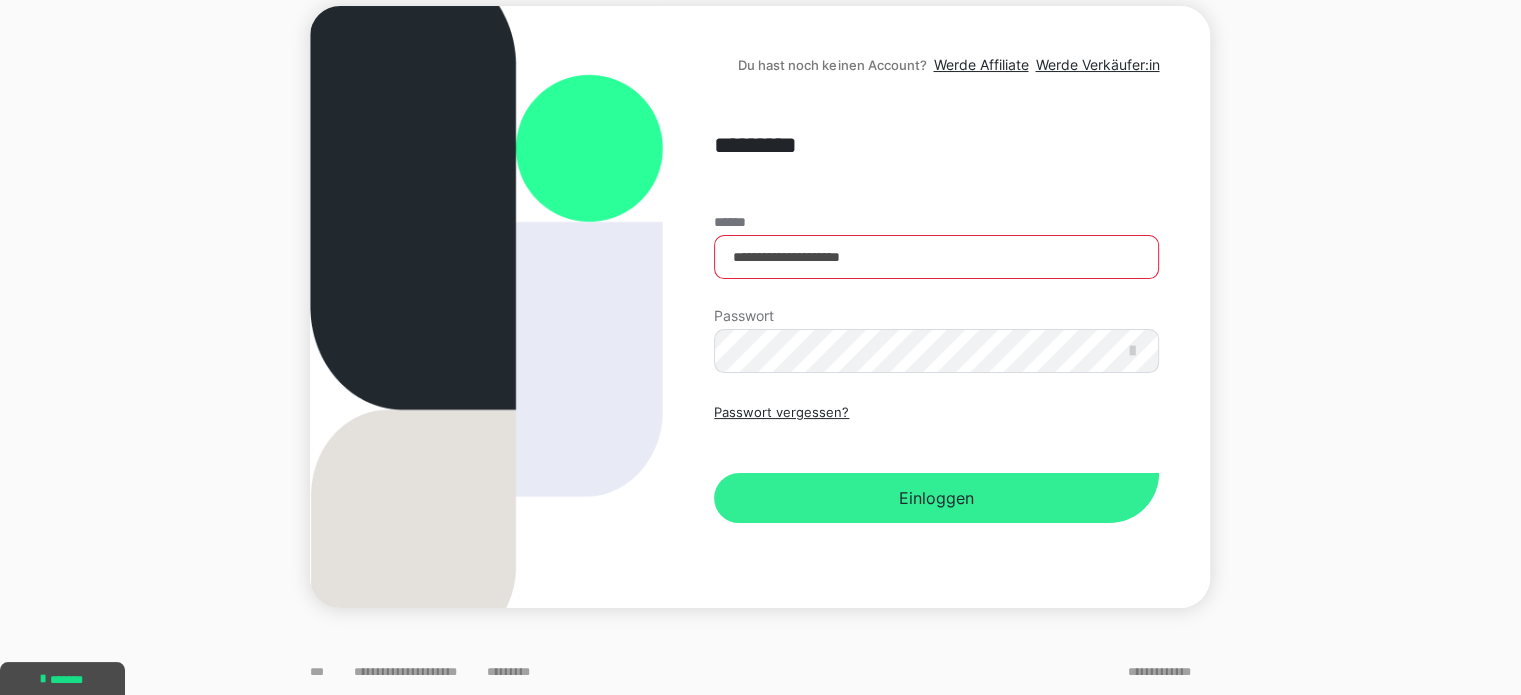 click on "Einloggen" at bounding box center (936, 498) 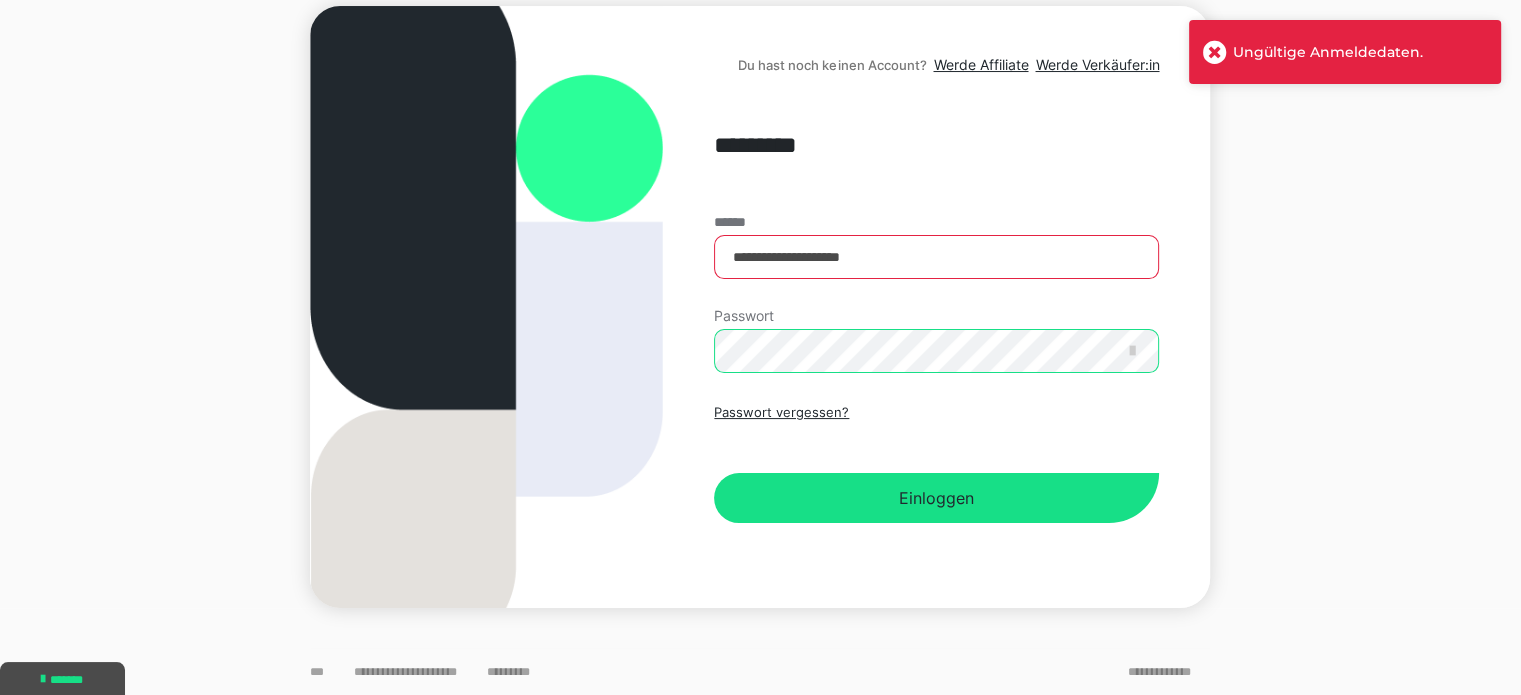 click on "**********" at bounding box center [936, 307] 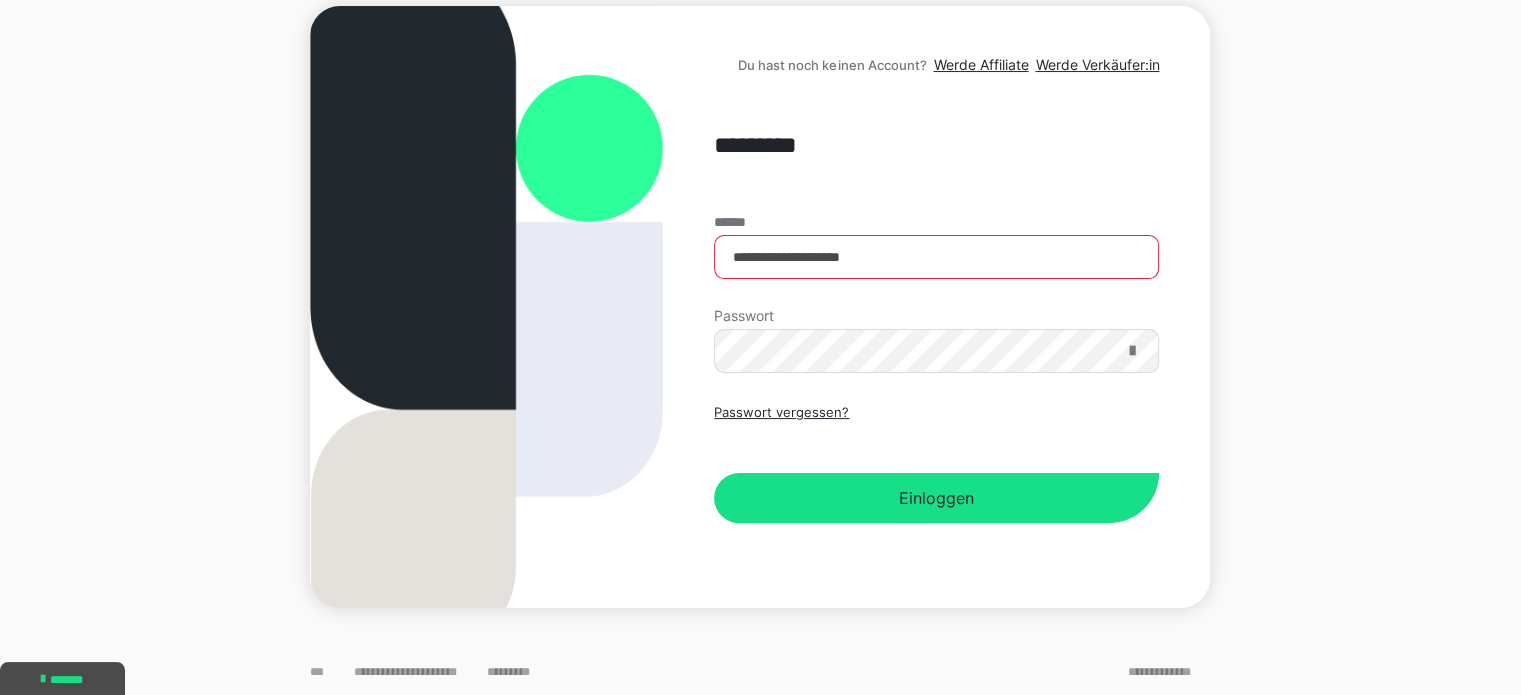 click at bounding box center (1131, 351) 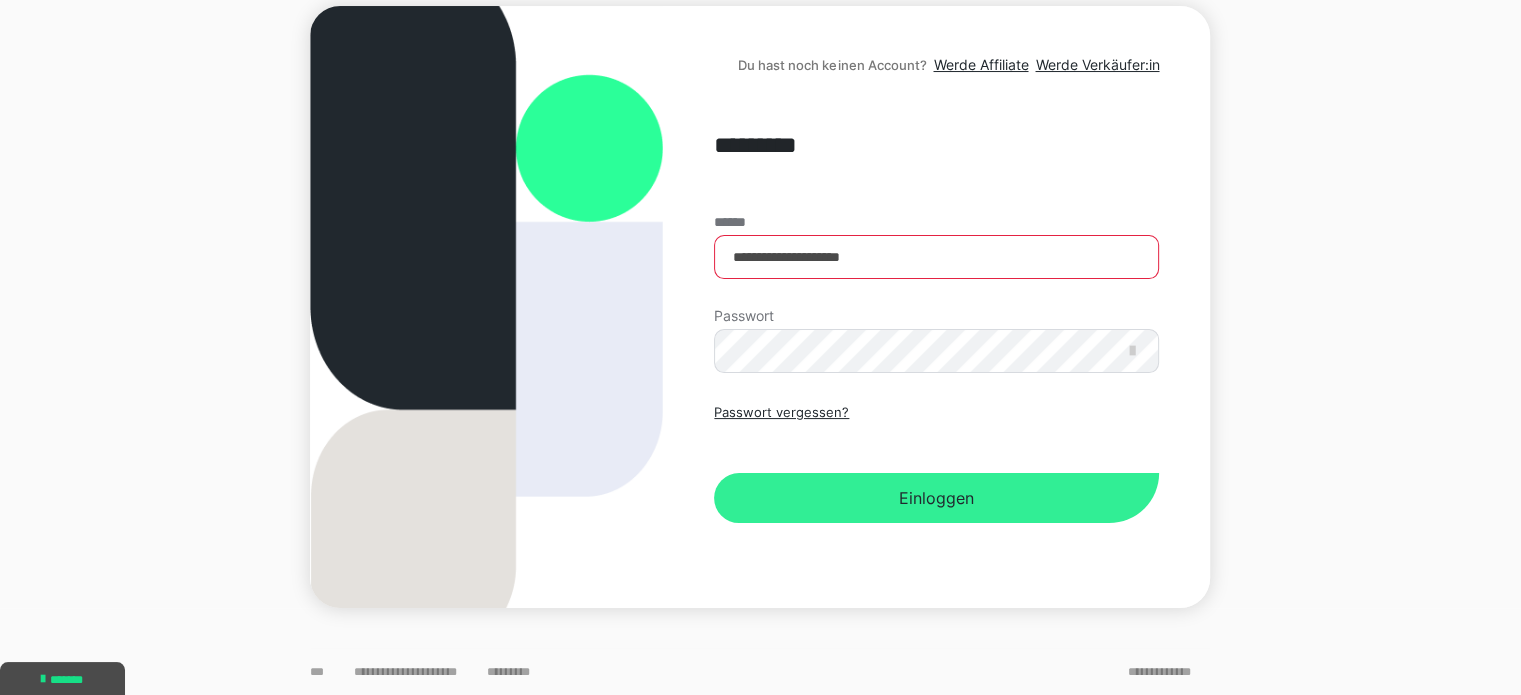 click on "Einloggen" at bounding box center (936, 498) 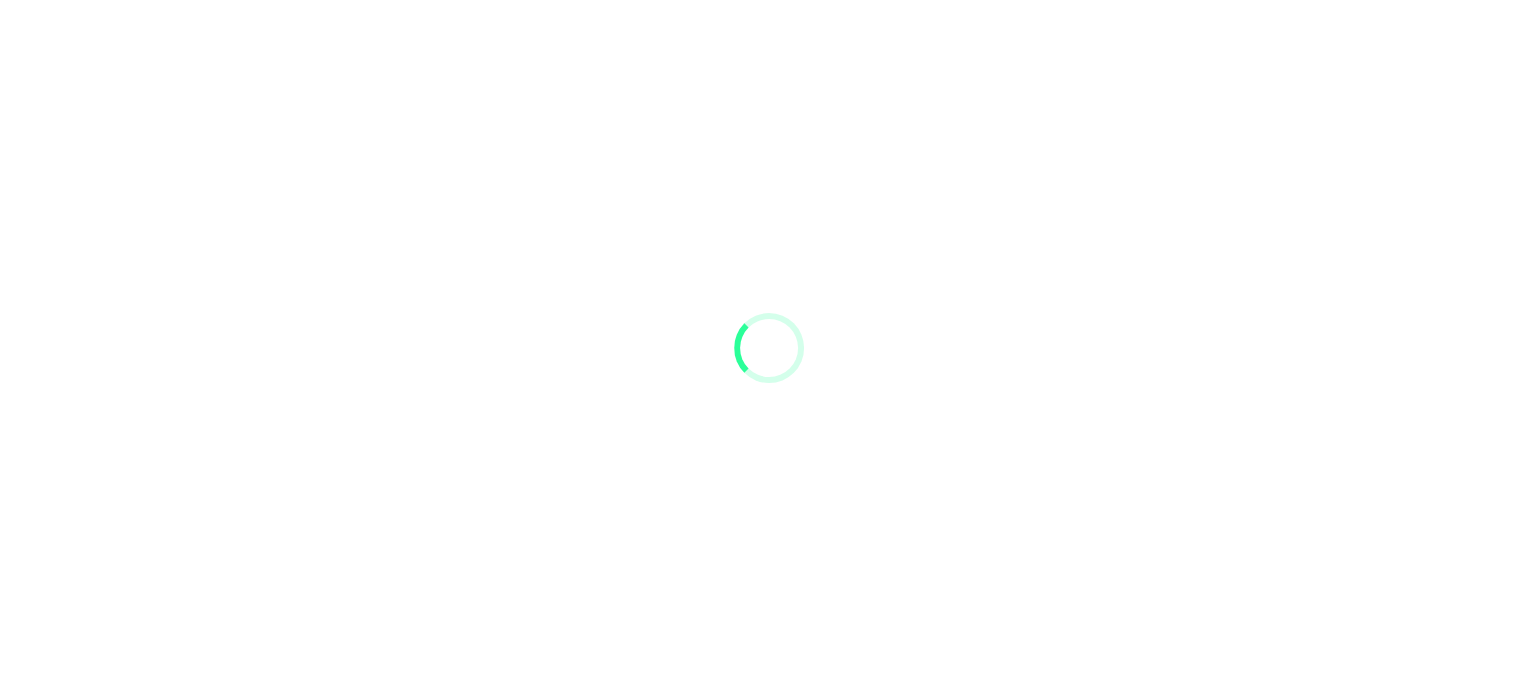 scroll, scrollTop: 0, scrollLeft: 0, axis: both 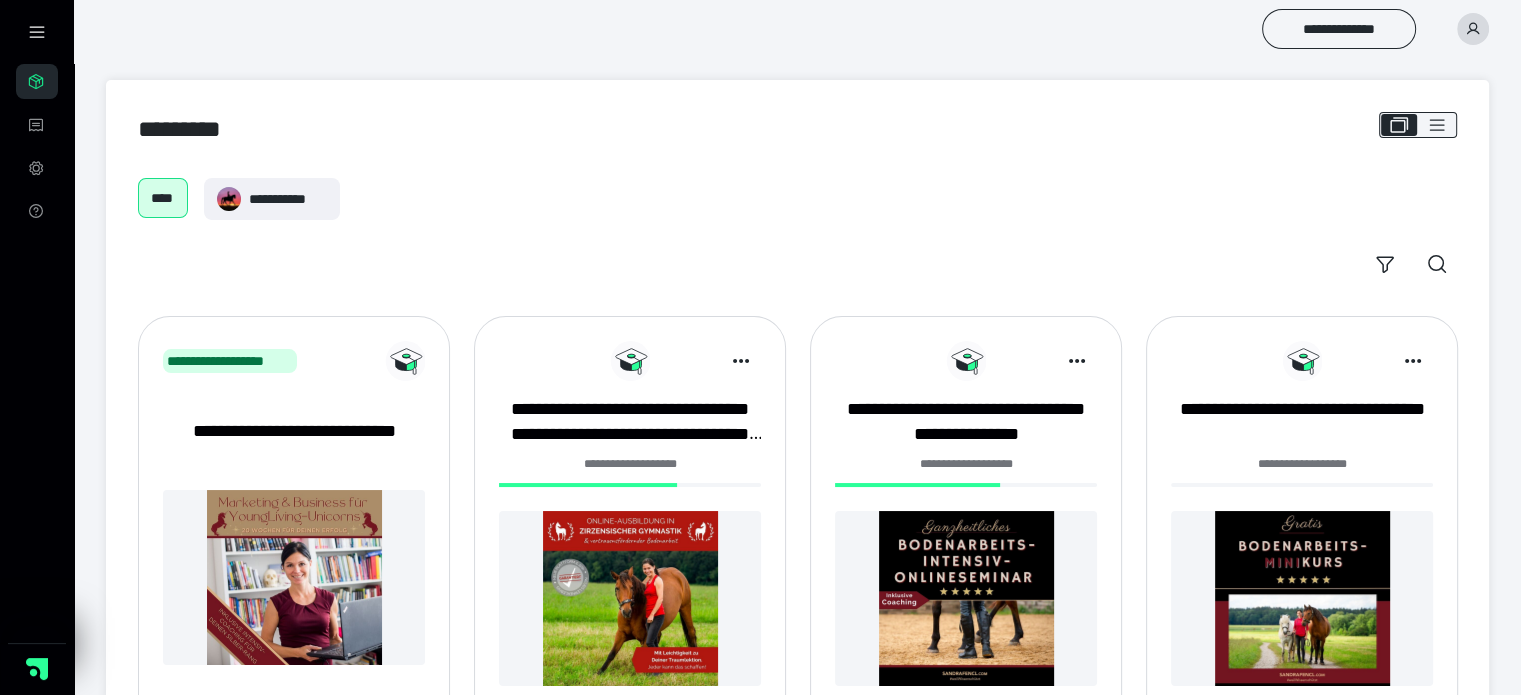 click at bounding box center (630, 598) 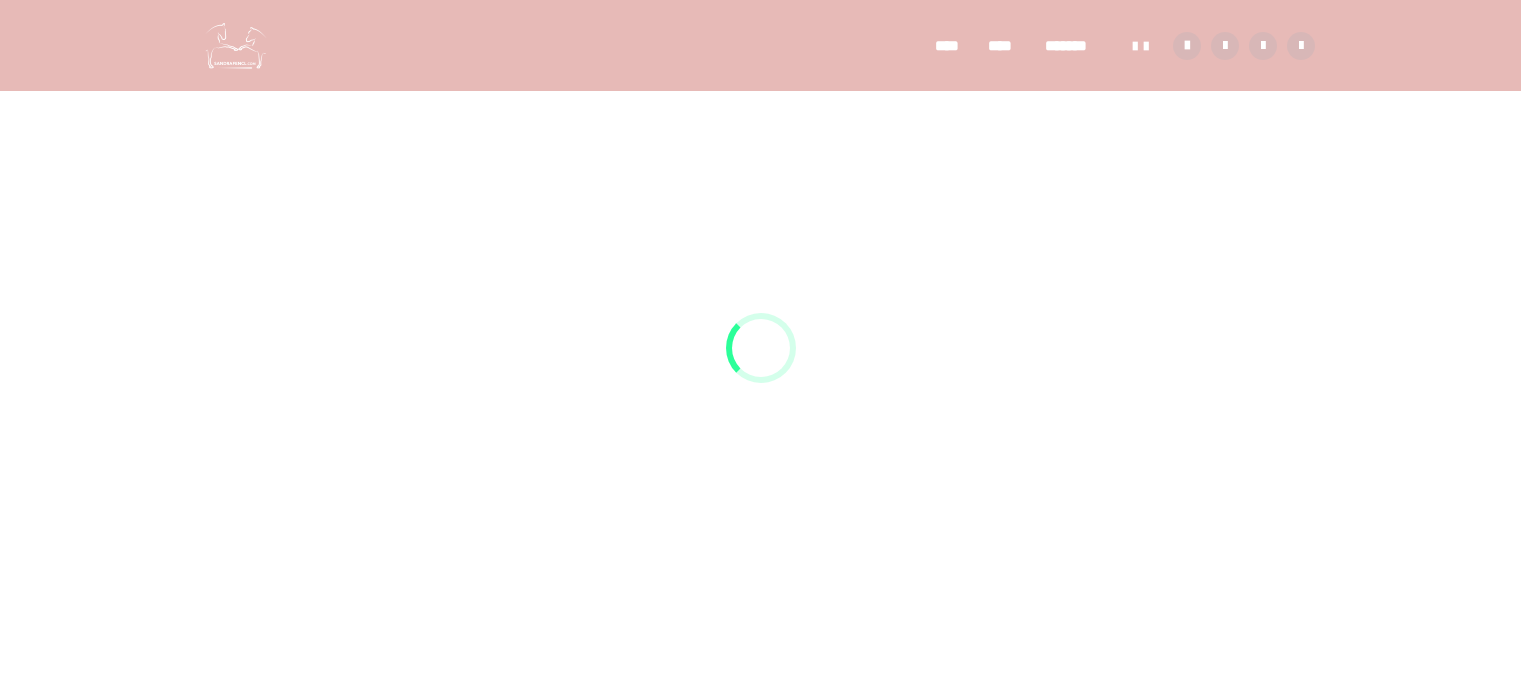 scroll, scrollTop: 0, scrollLeft: 0, axis: both 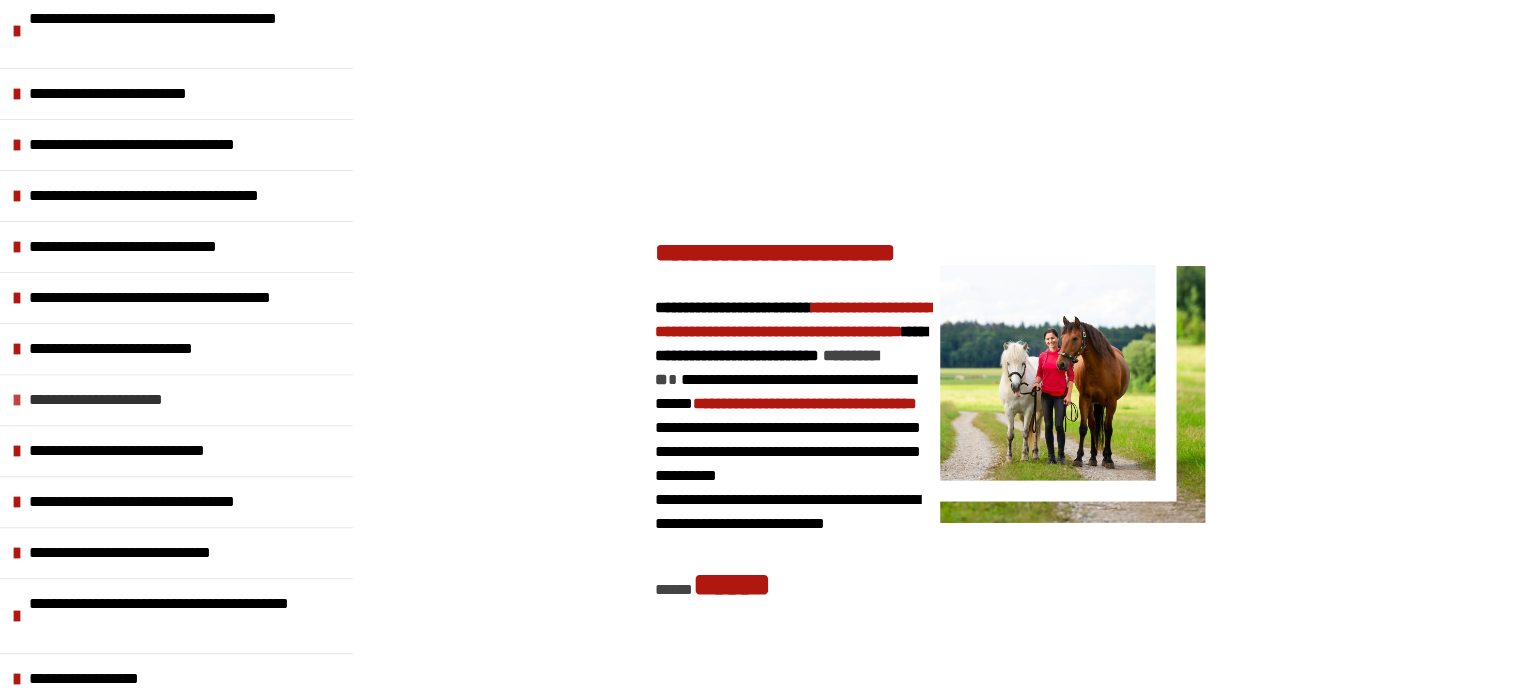 click on "**********" at bounding box center [112, 400] 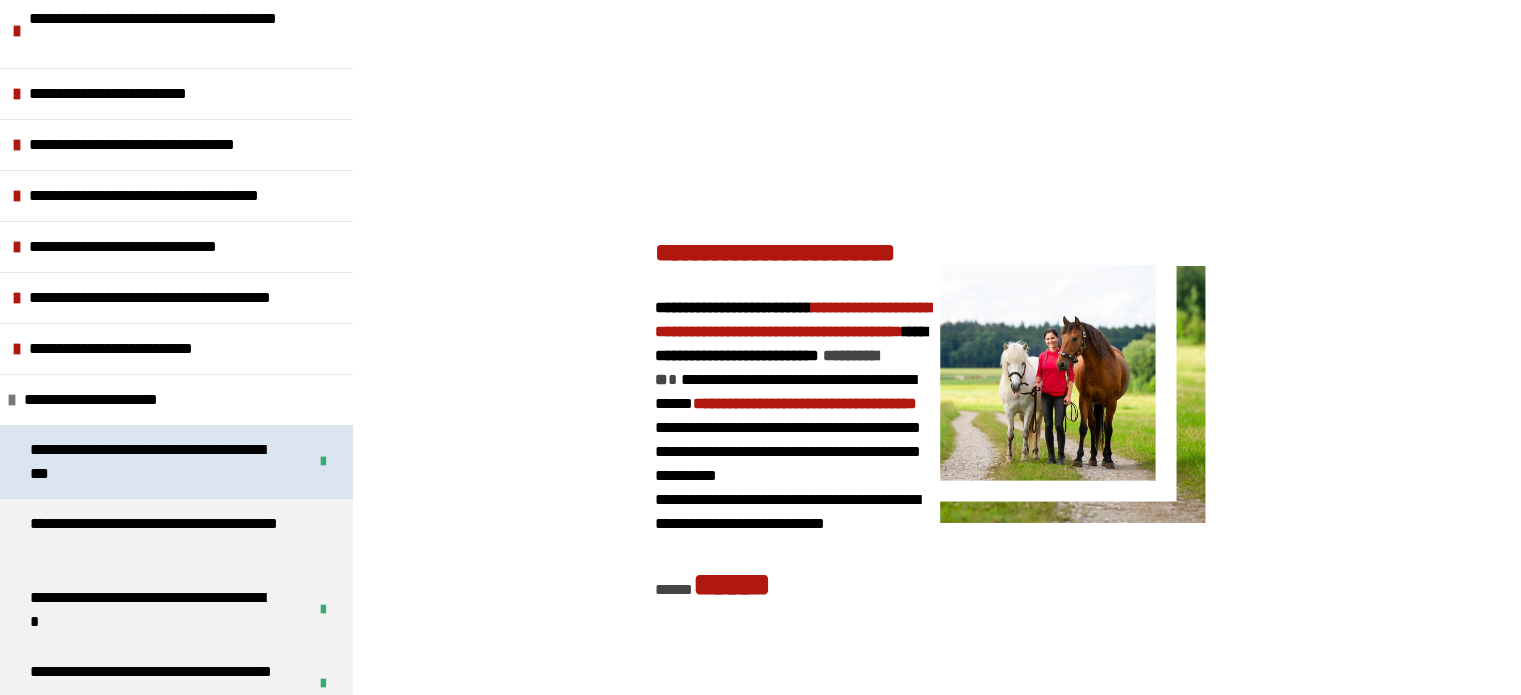scroll, scrollTop: 705, scrollLeft: 0, axis: vertical 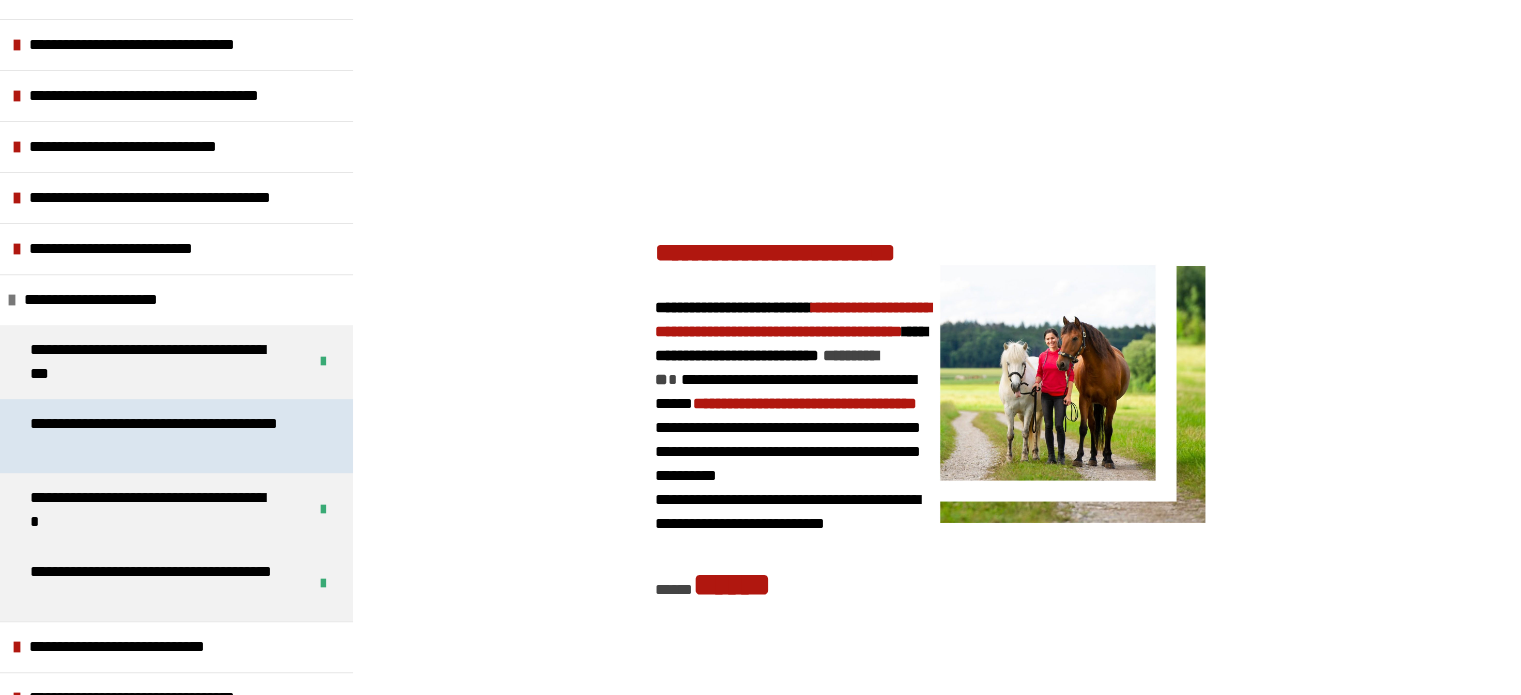 click on "**********" at bounding box center [161, 436] 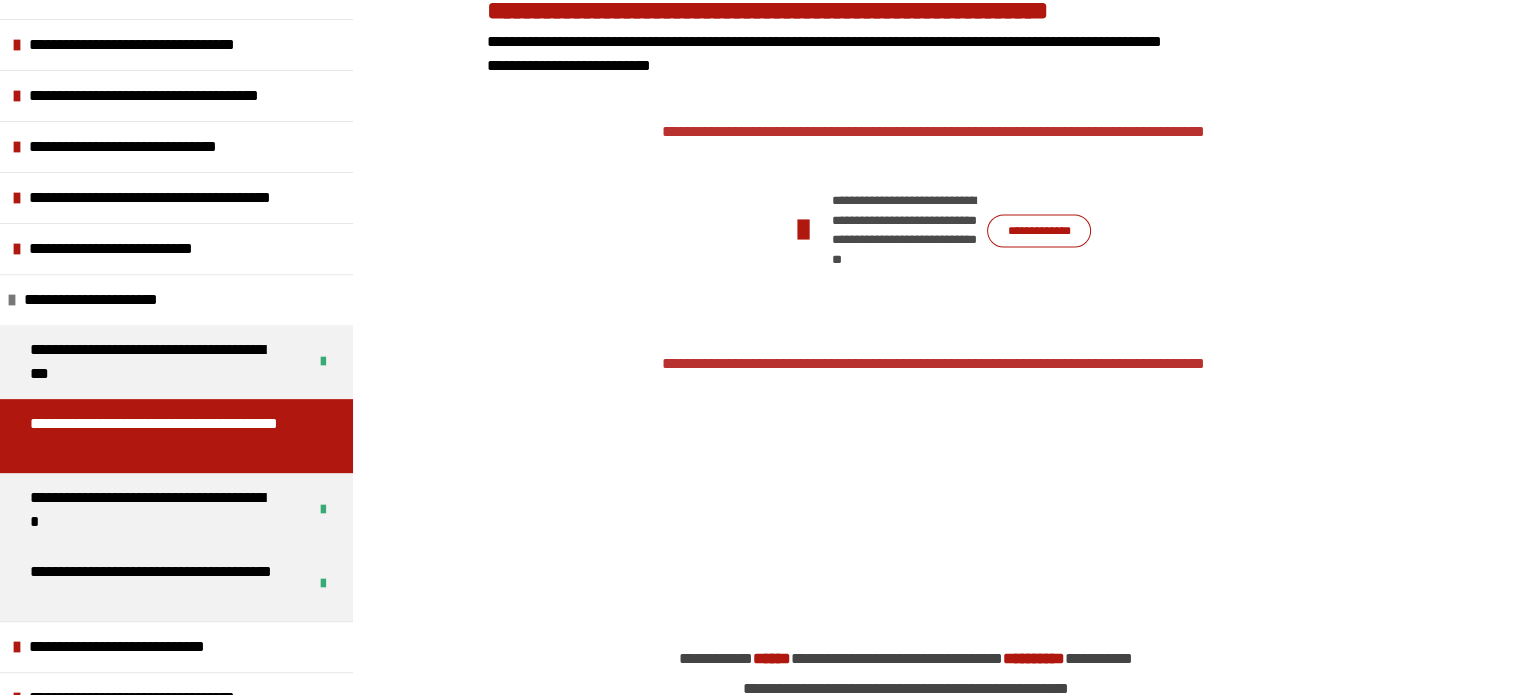 scroll, scrollTop: 3280, scrollLeft: 0, axis: vertical 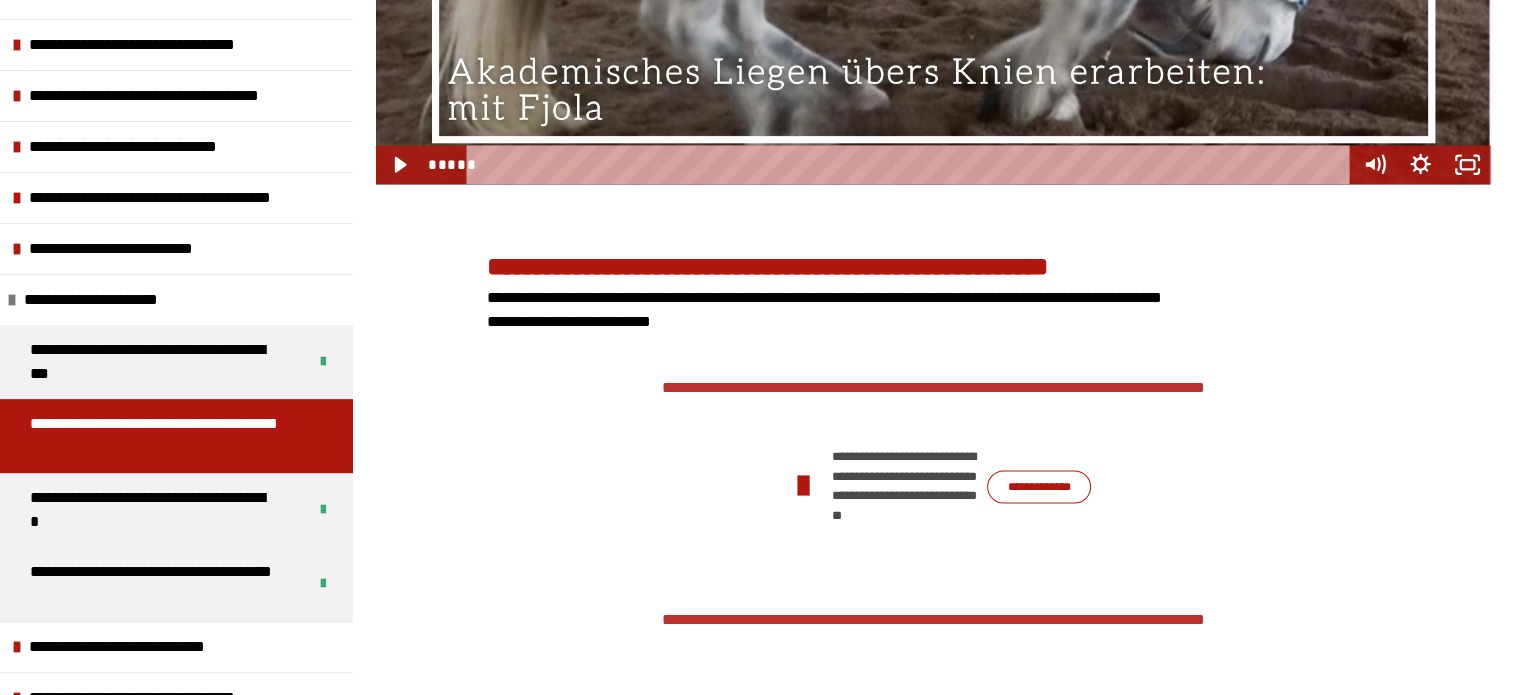 click on "**********" at bounding box center (1039, 487) 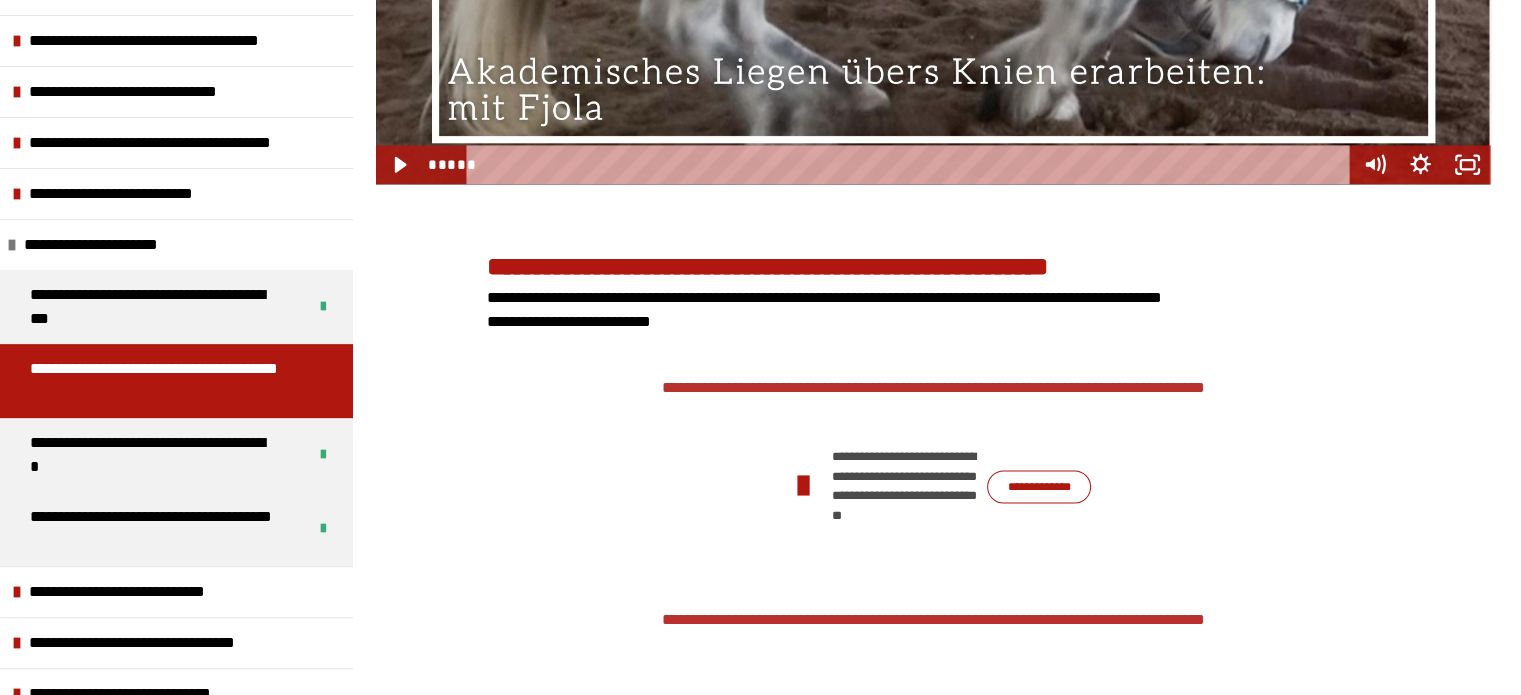 scroll, scrollTop: 805, scrollLeft: 0, axis: vertical 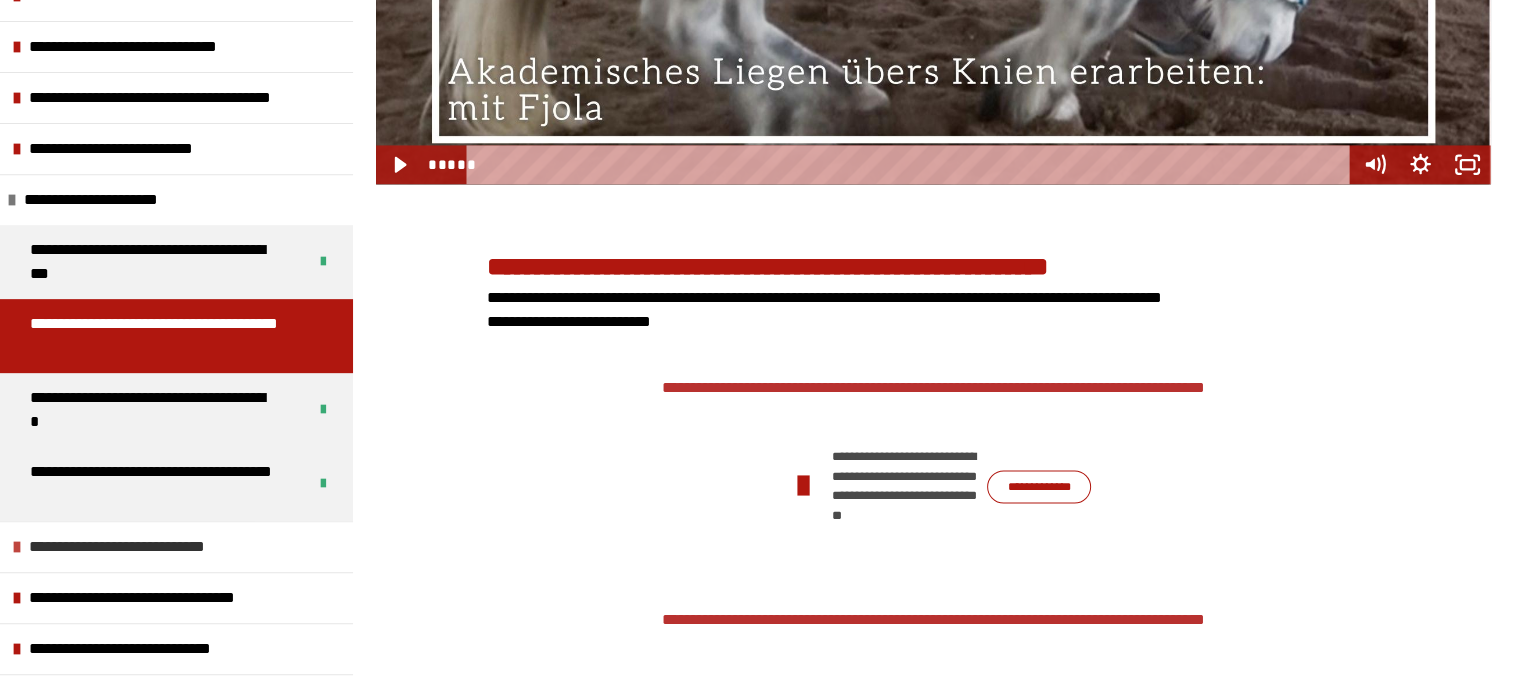 click on "**********" at bounding box center [132, 547] 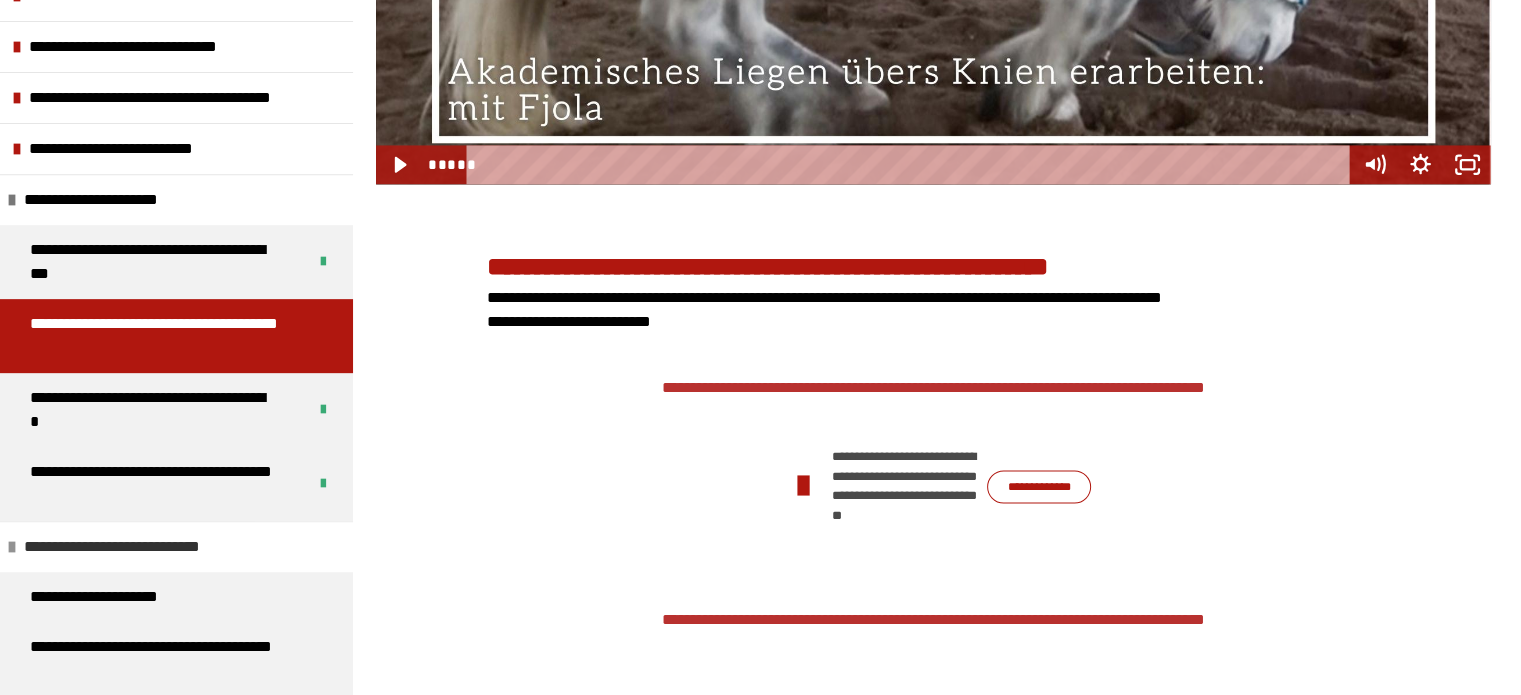 scroll, scrollTop: 905, scrollLeft: 0, axis: vertical 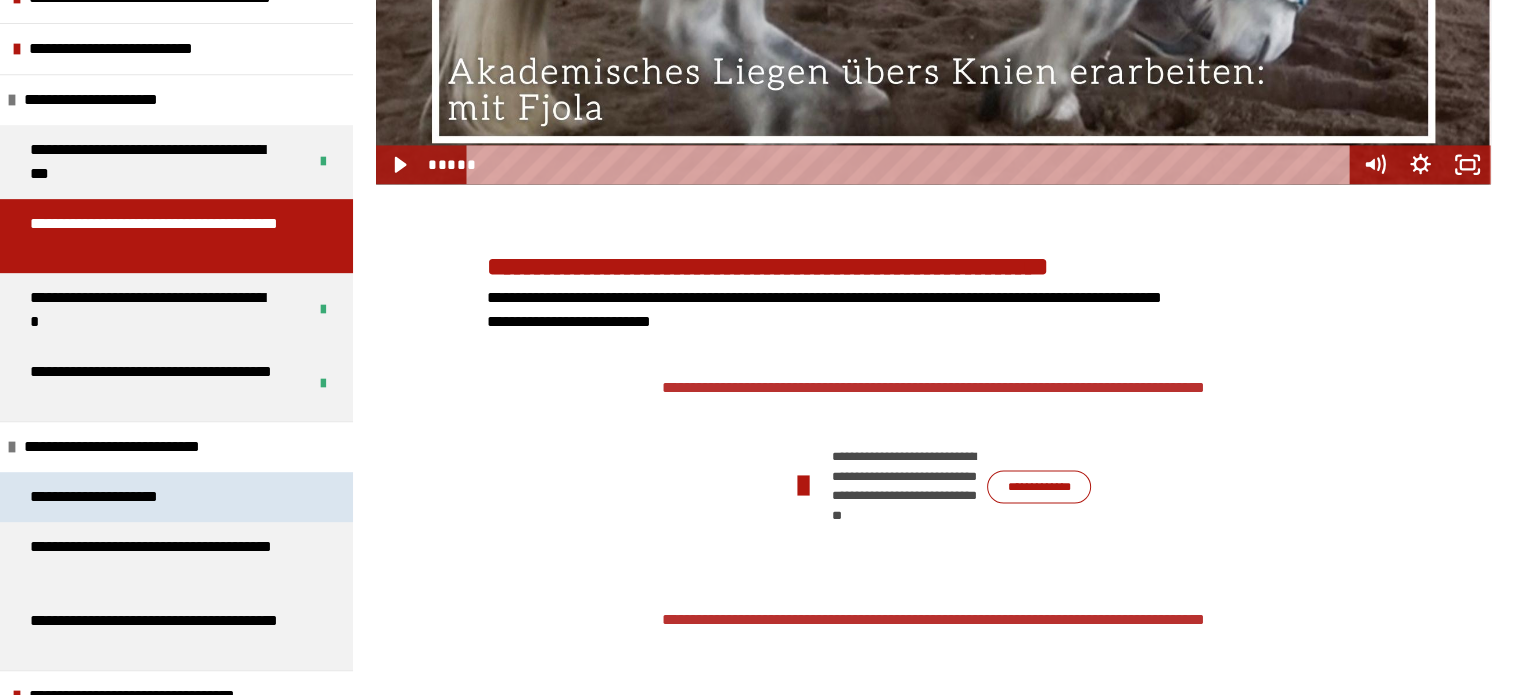 click on "**********" at bounding box center (99, 497) 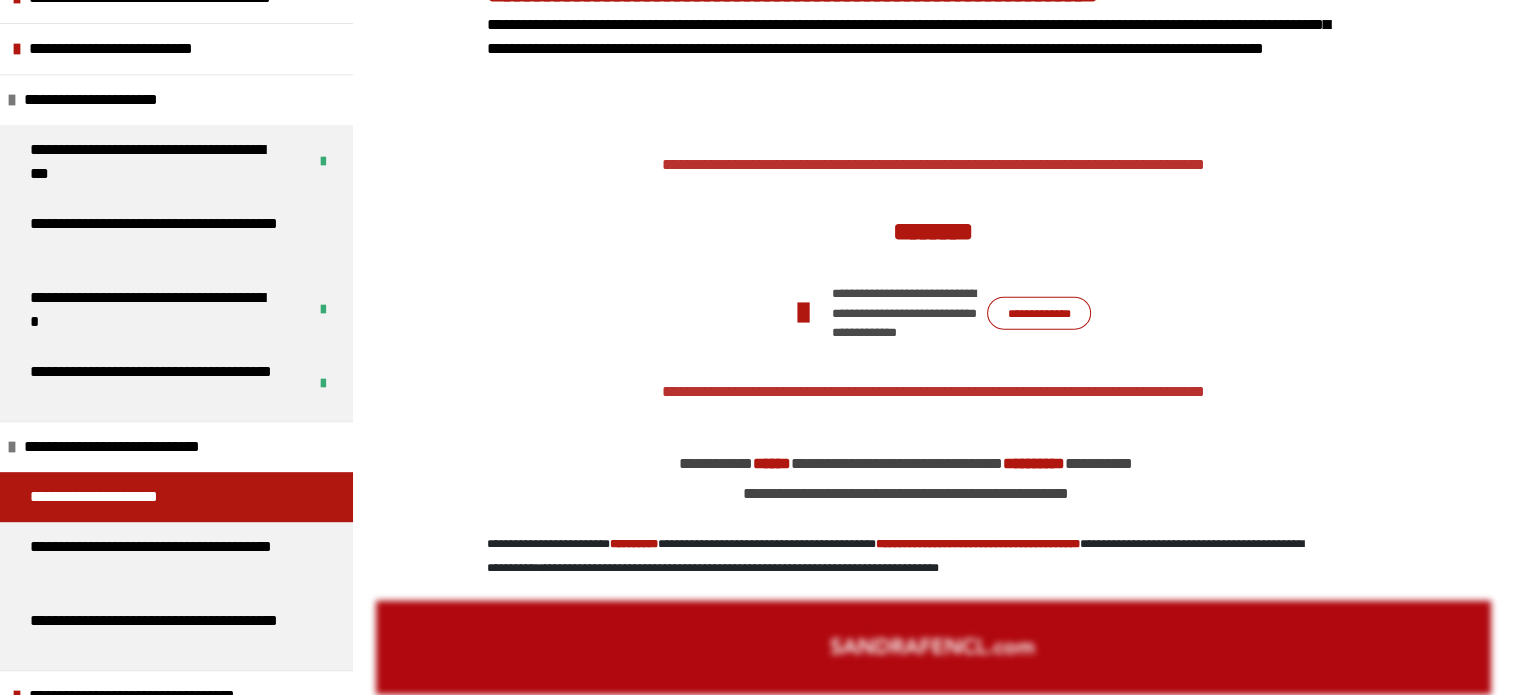 scroll, scrollTop: 4680, scrollLeft: 0, axis: vertical 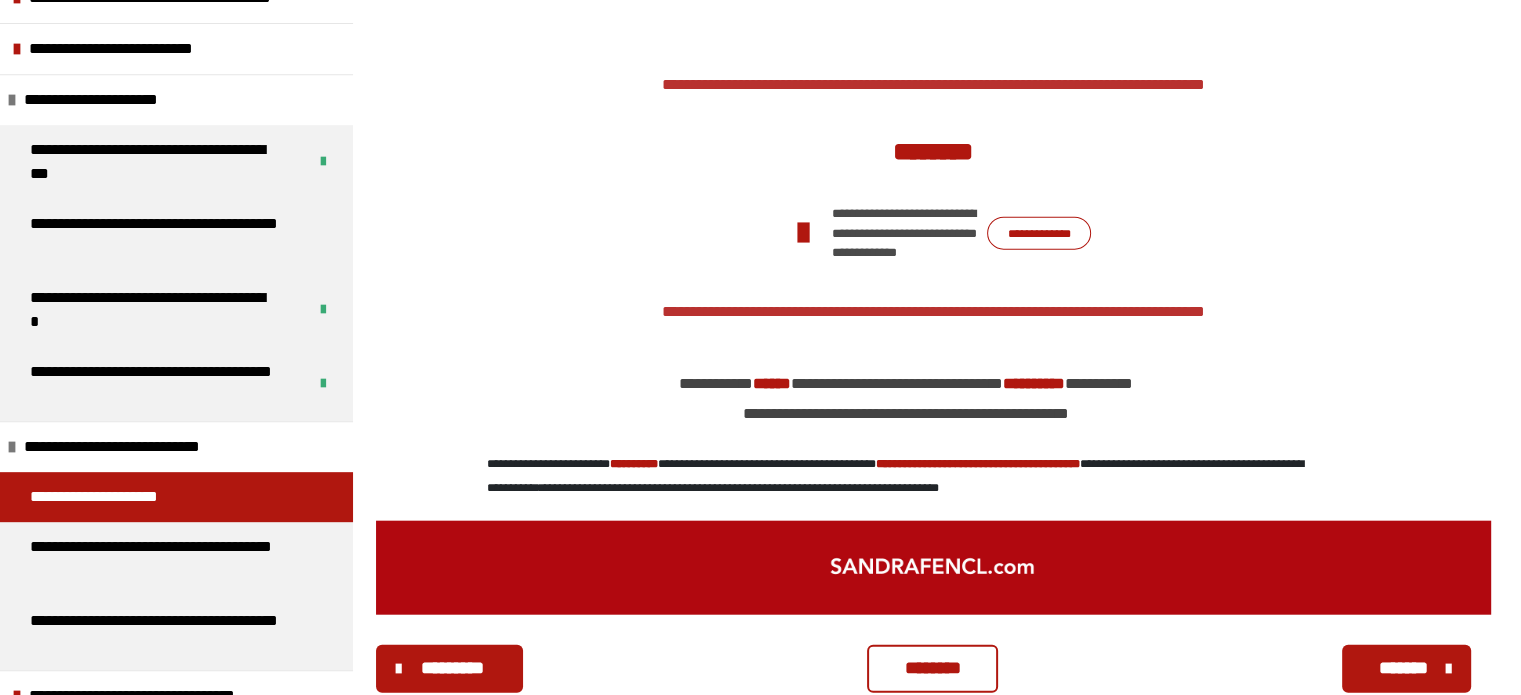 click on "**********" at bounding box center (1039, 234) 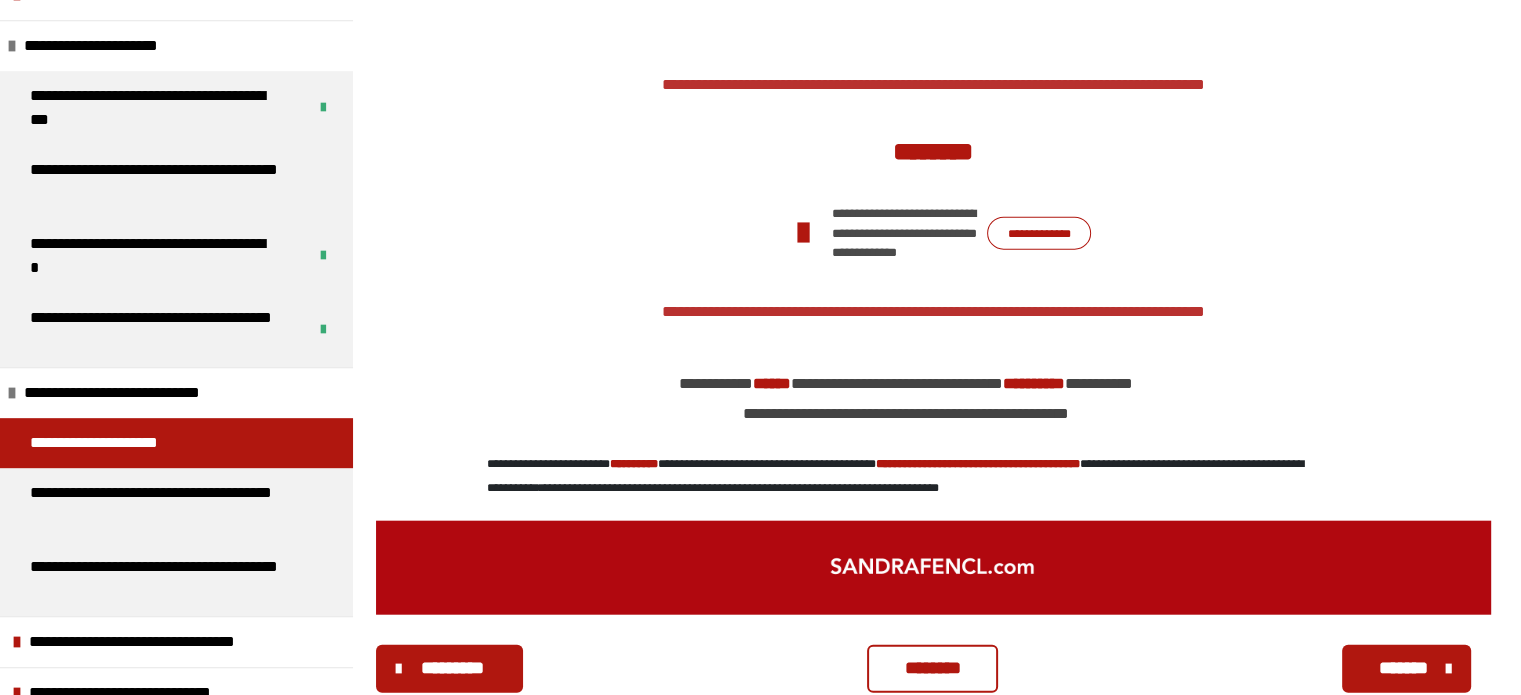 scroll, scrollTop: 1005, scrollLeft: 0, axis: vertical 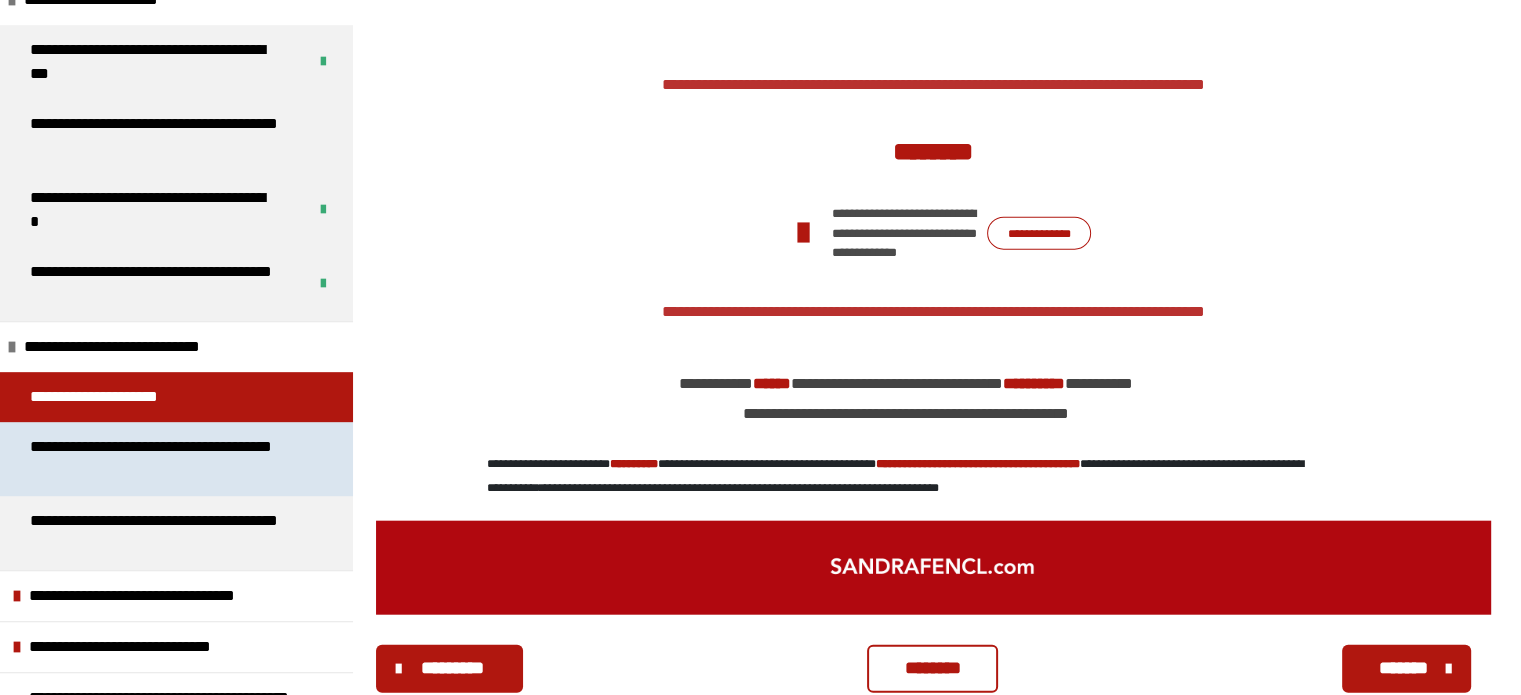 click on "**********" at bounding box center [161, 459] 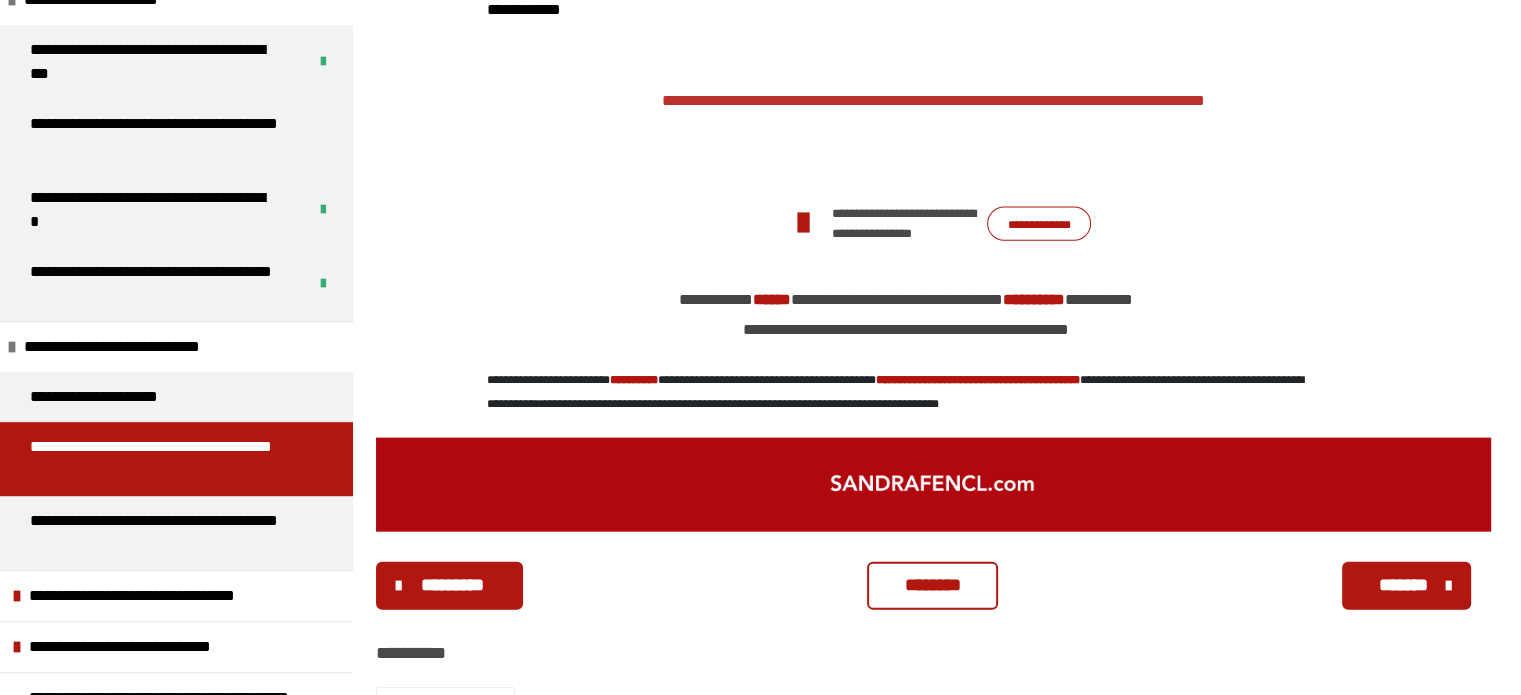 scroll, scrollTop: 4580, scrollLeft: 0, axis: vertical 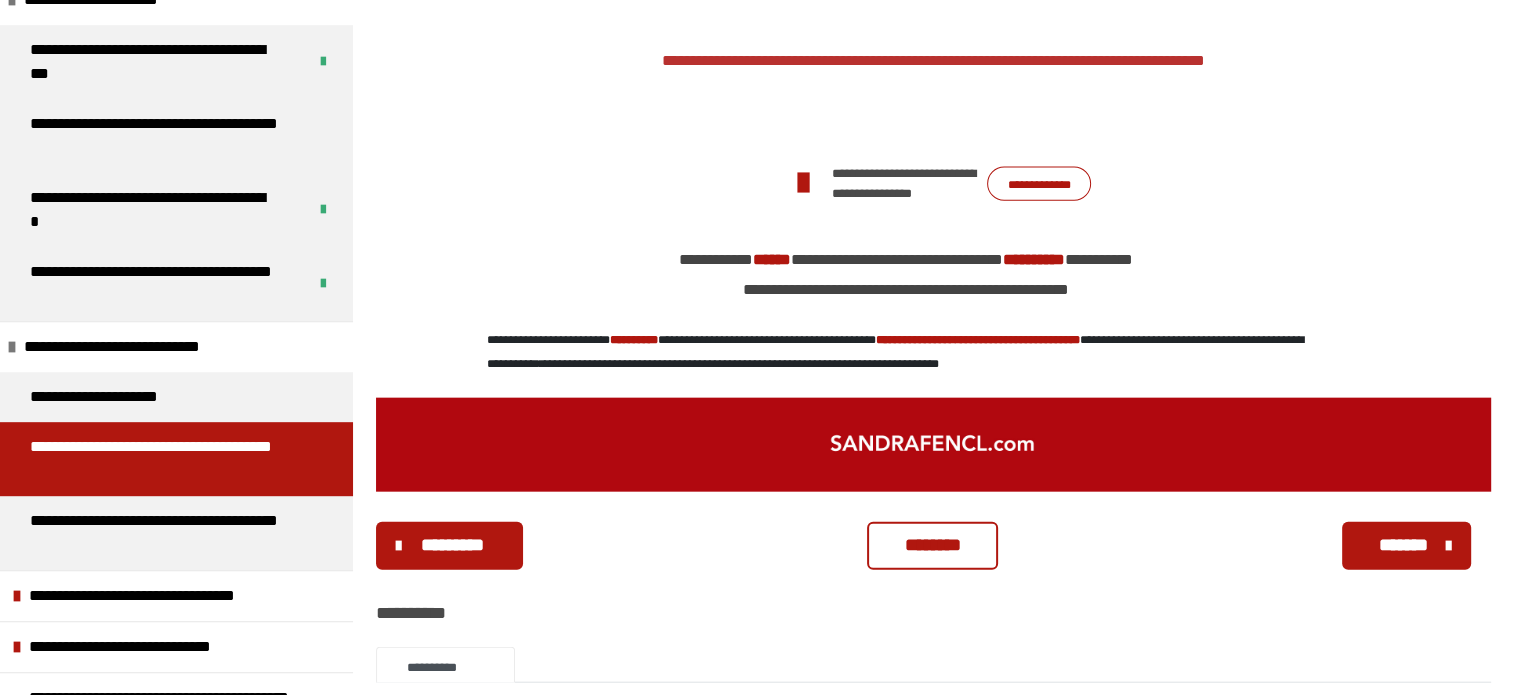 click on "**********" at bounding box center [1039, 184] 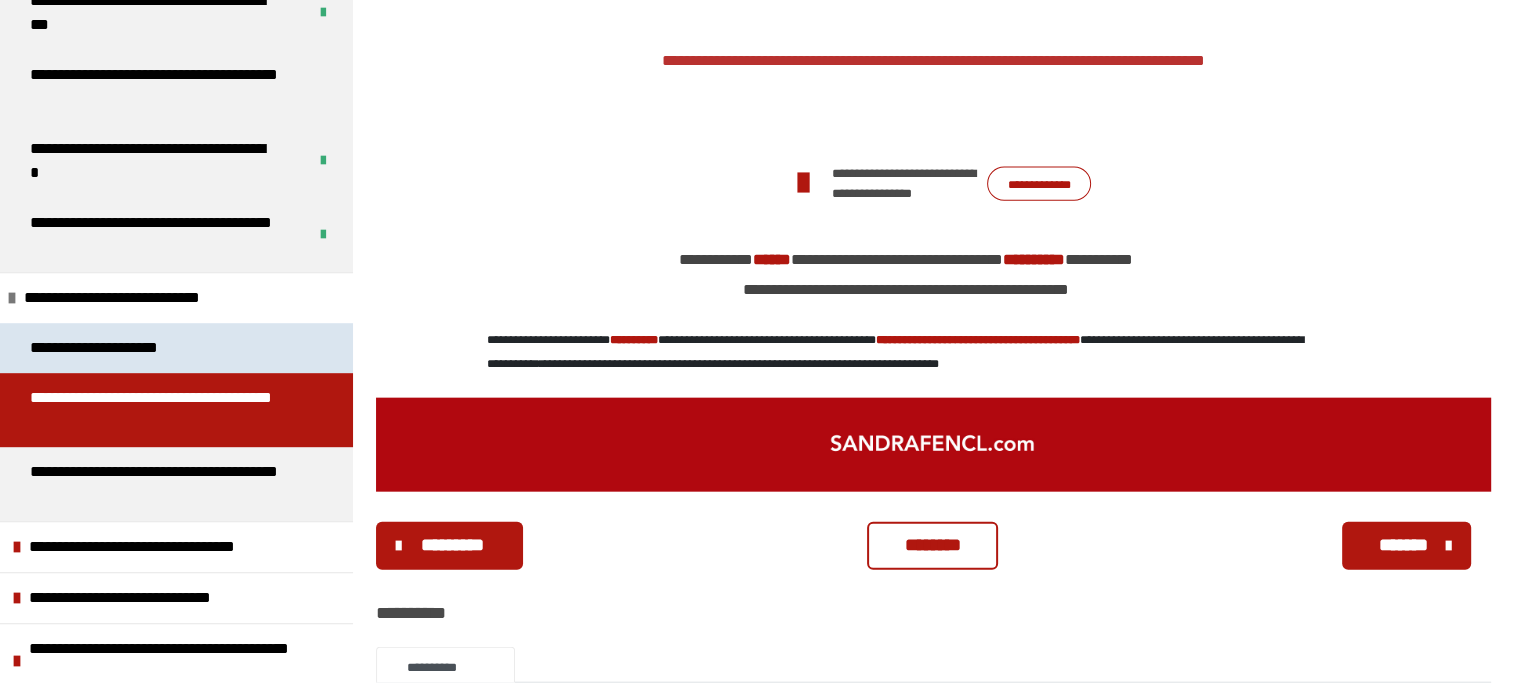 scroll, scrollTop: 1100, scrollLeft: 0, axis: vertical 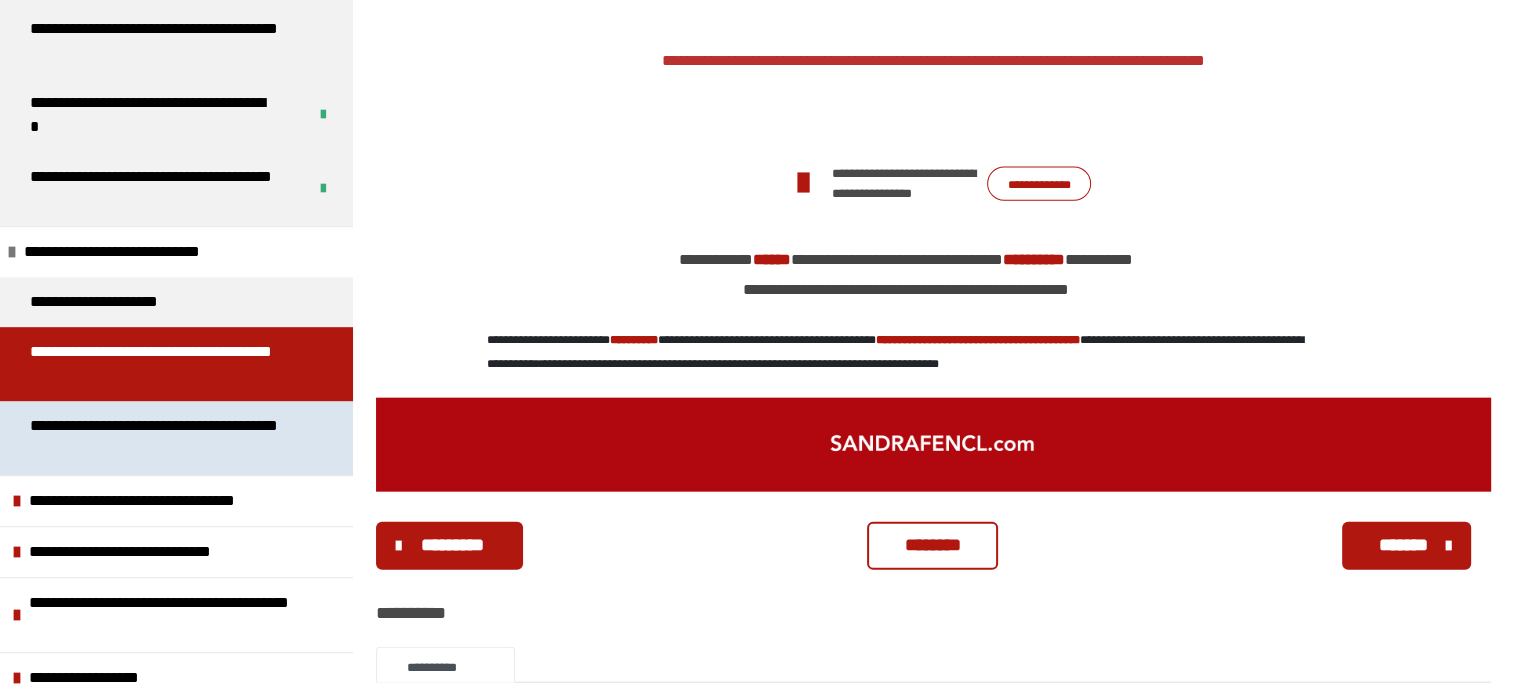 click on "**********" at bounding box center [161, 438] 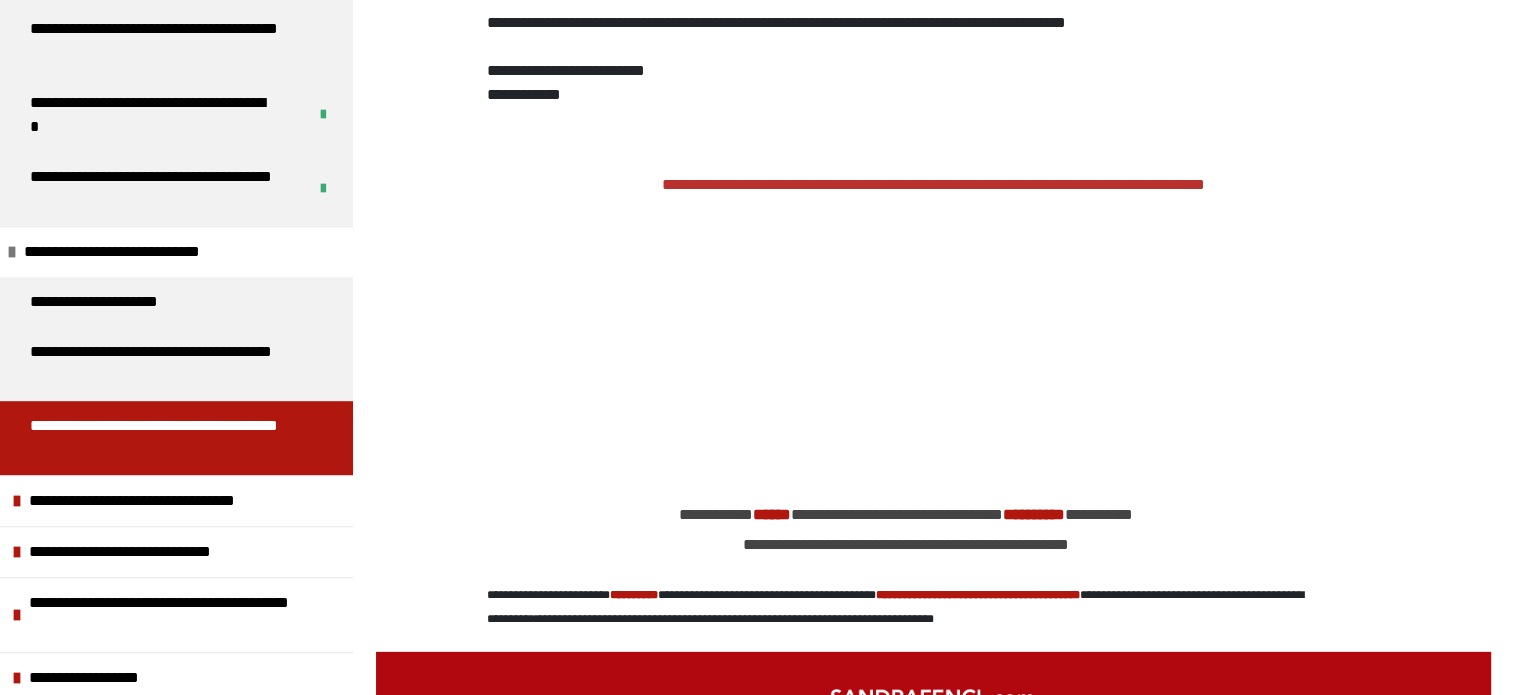 scroll, scrollTop: 5680, scrollLeft: 0, axis: vertical 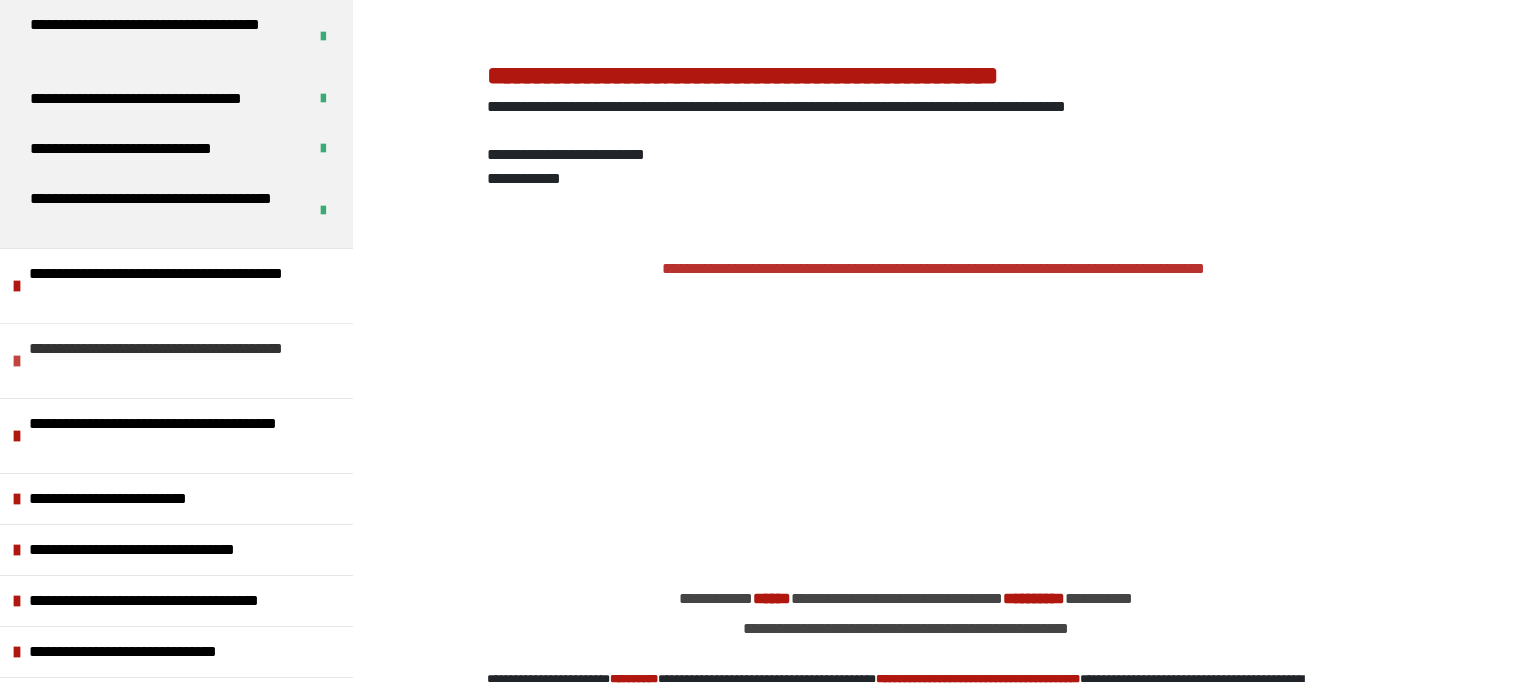 click on "**********" at bounding box center [178, 361] 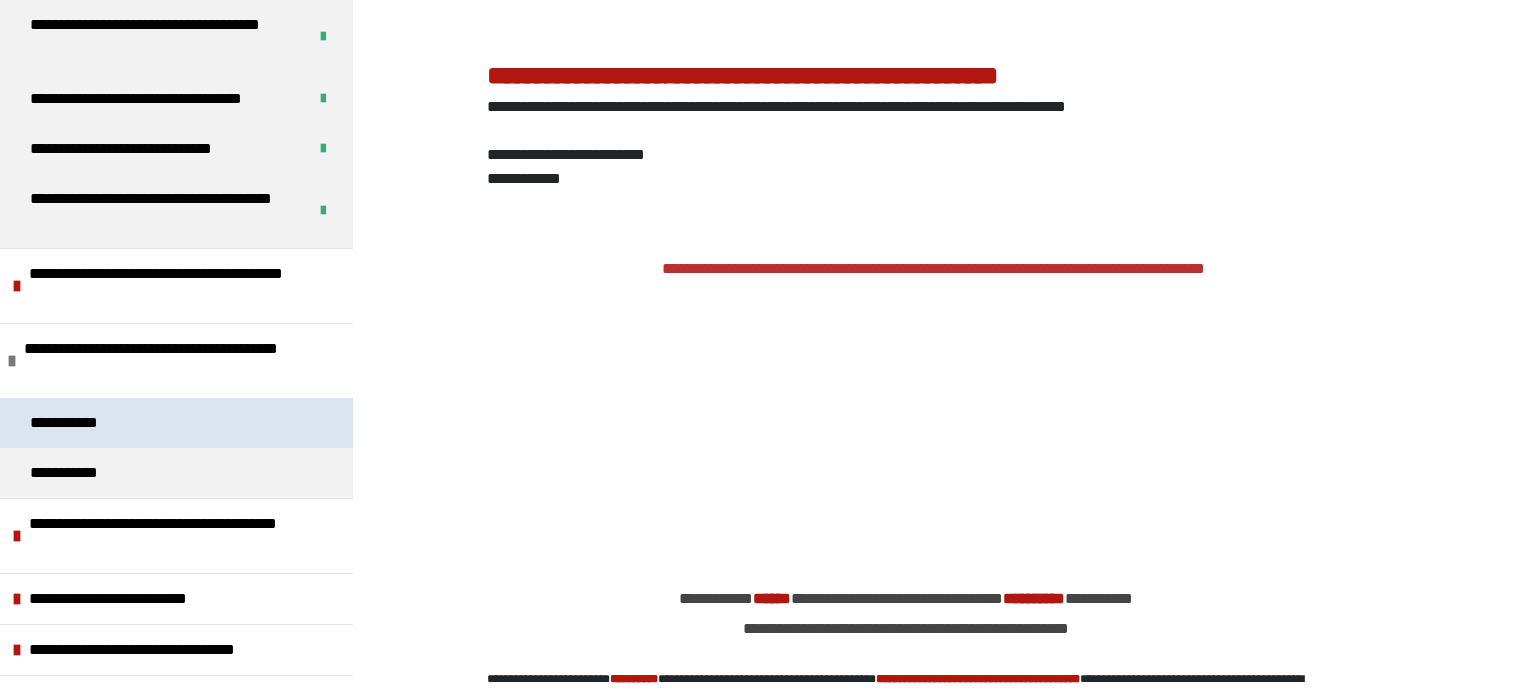 click on "**********" at bounding box center (176, 423) 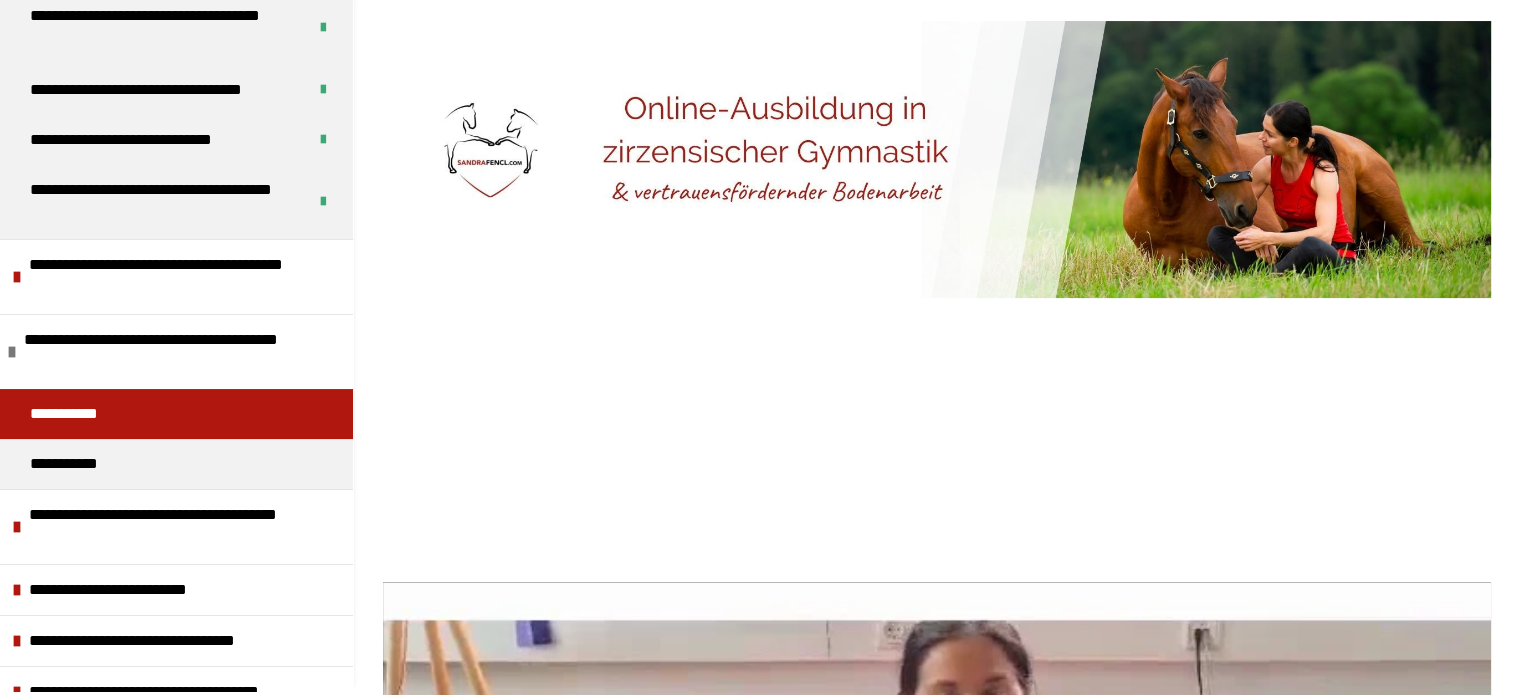scroll, scrollTop: 0, scrollLeft: 0, axis: both 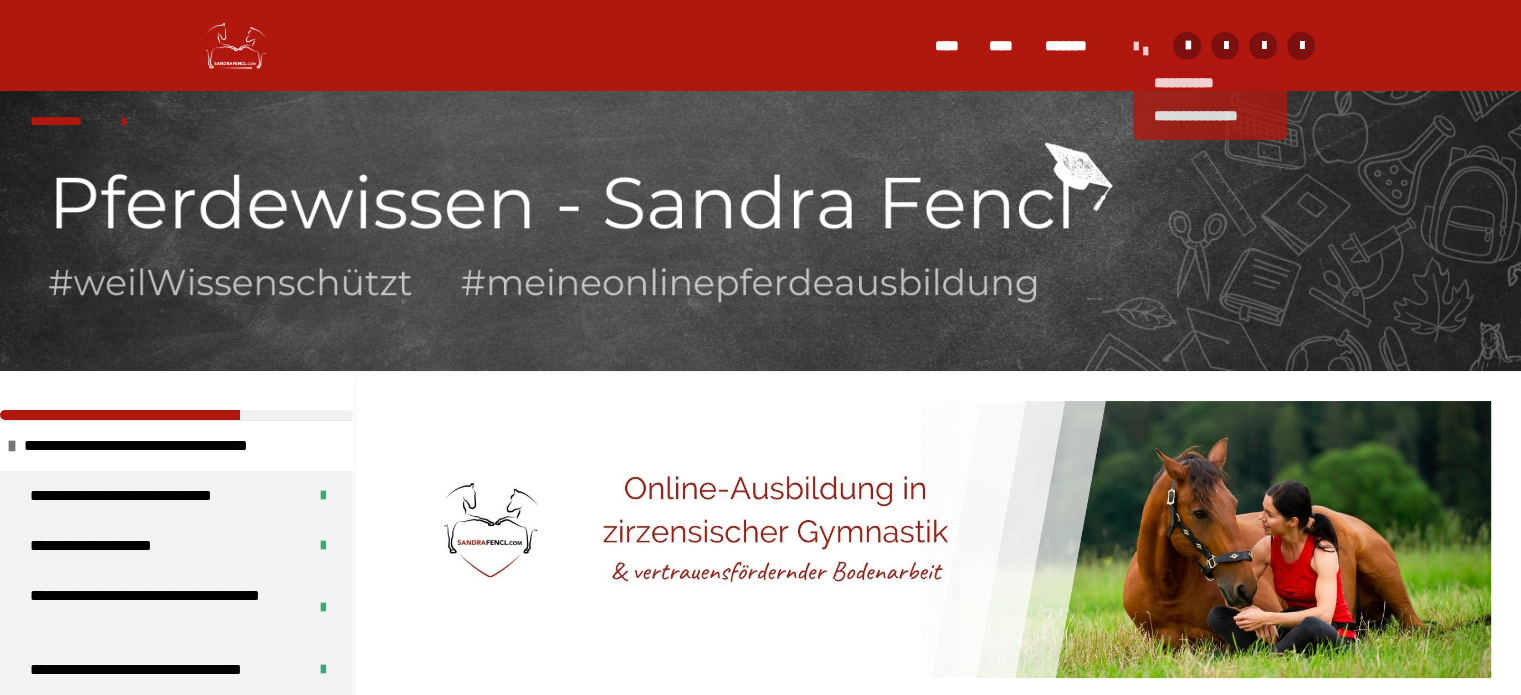 click on "**********" at bounding box center [1140, 48] 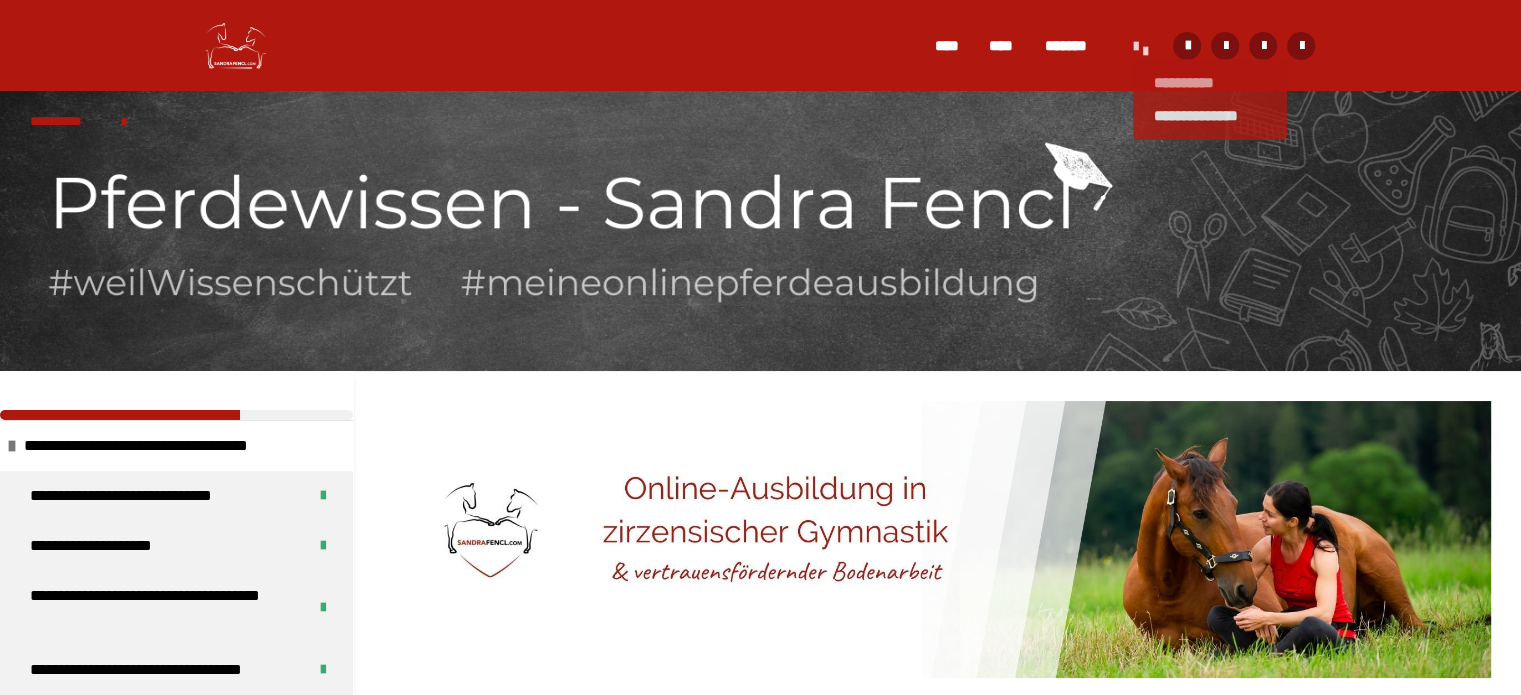 click on "**********" at bounding box center [1209, 83] 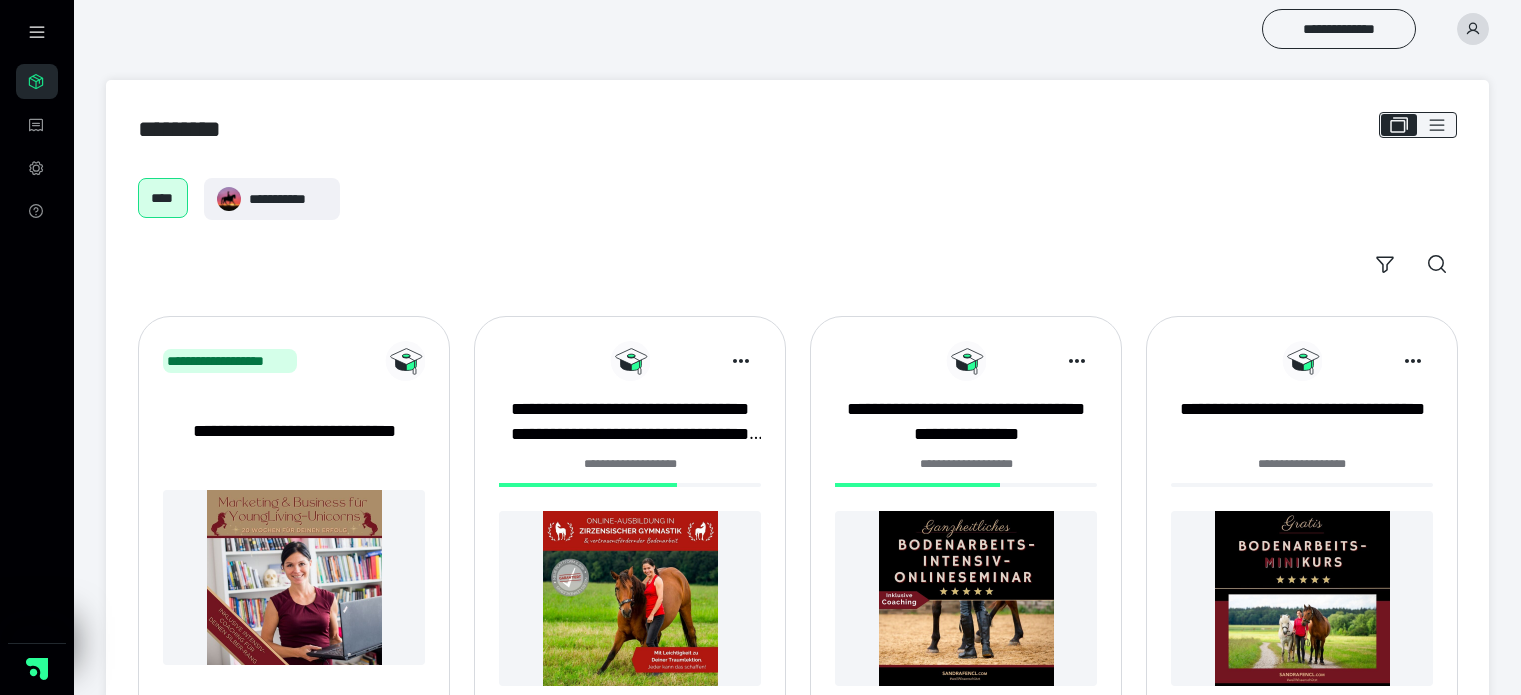 scroll, scrollTop: 0, scrollLeft: 0, axis: both 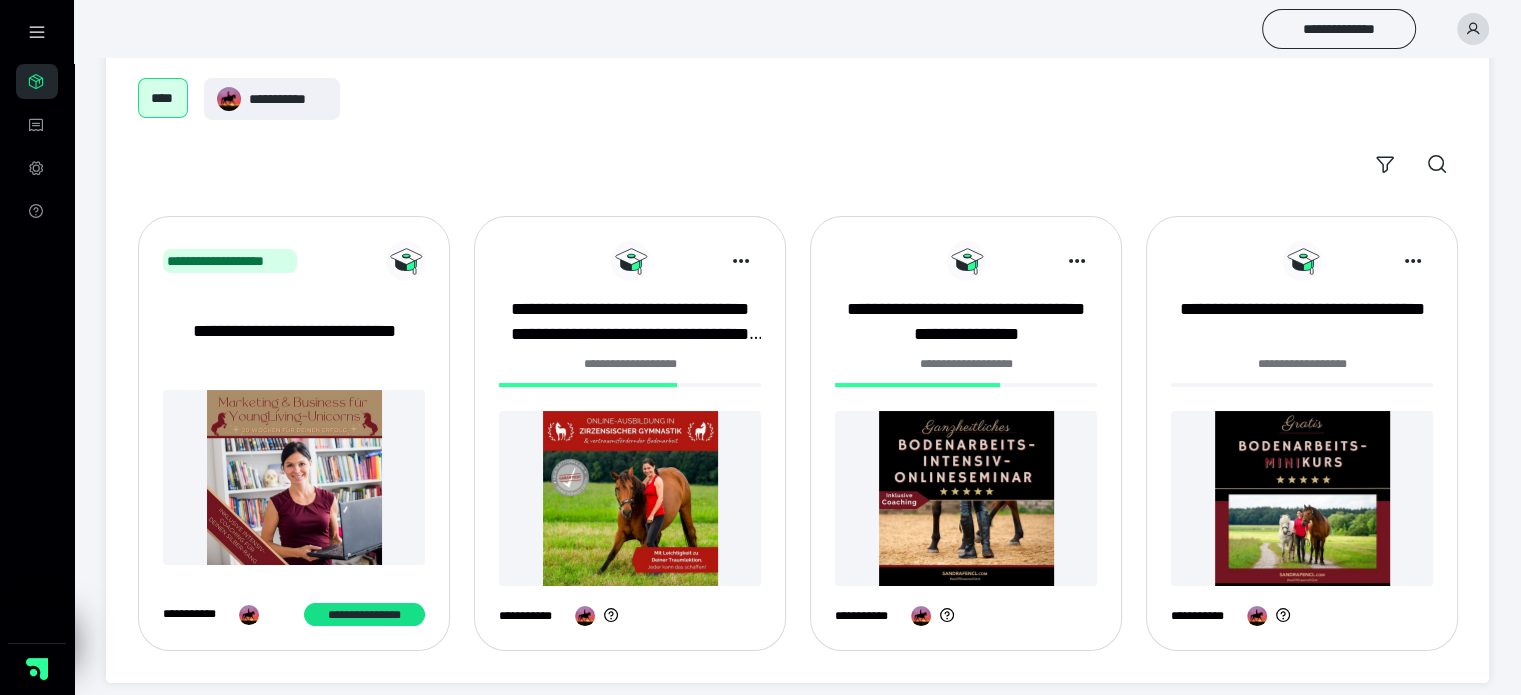 click at bounding box center [966, 498] 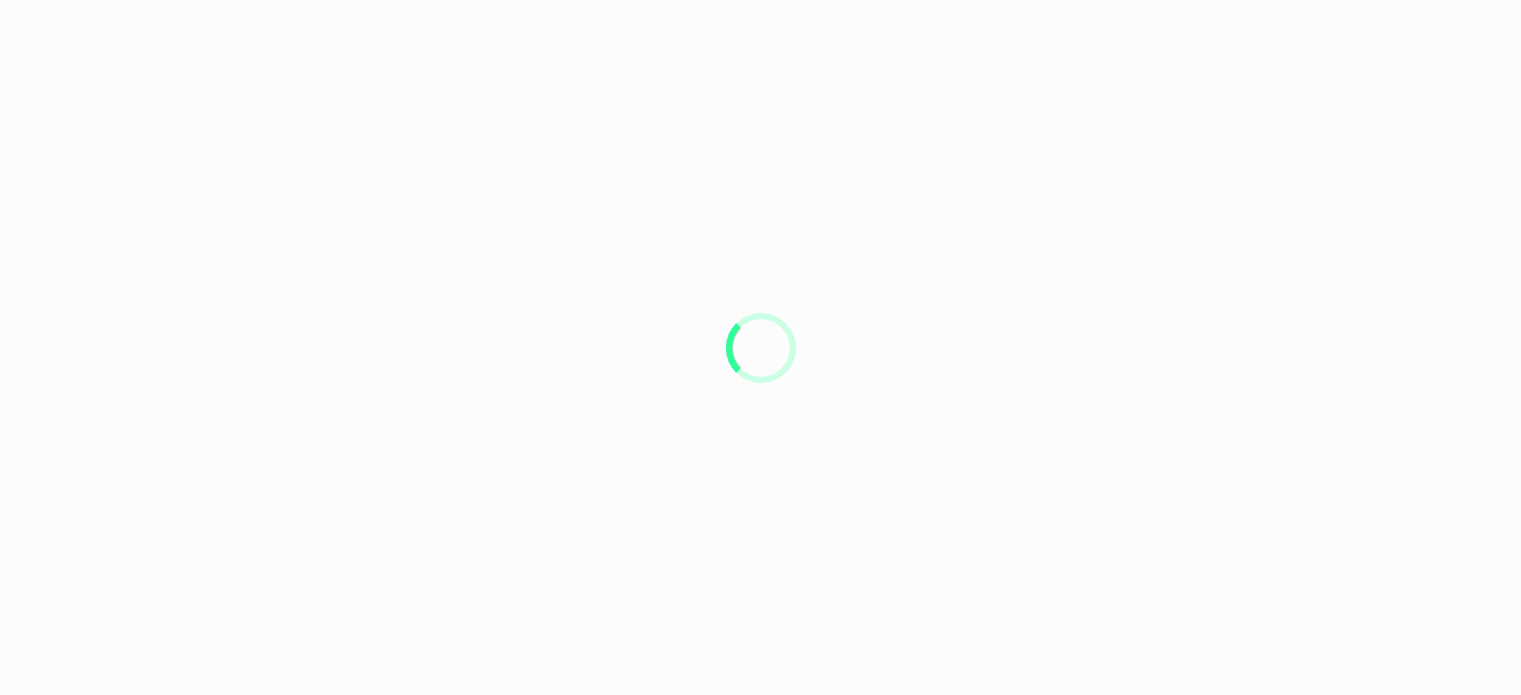 scroll, scrollTop: 0, scrollLeft: 0, axis: both 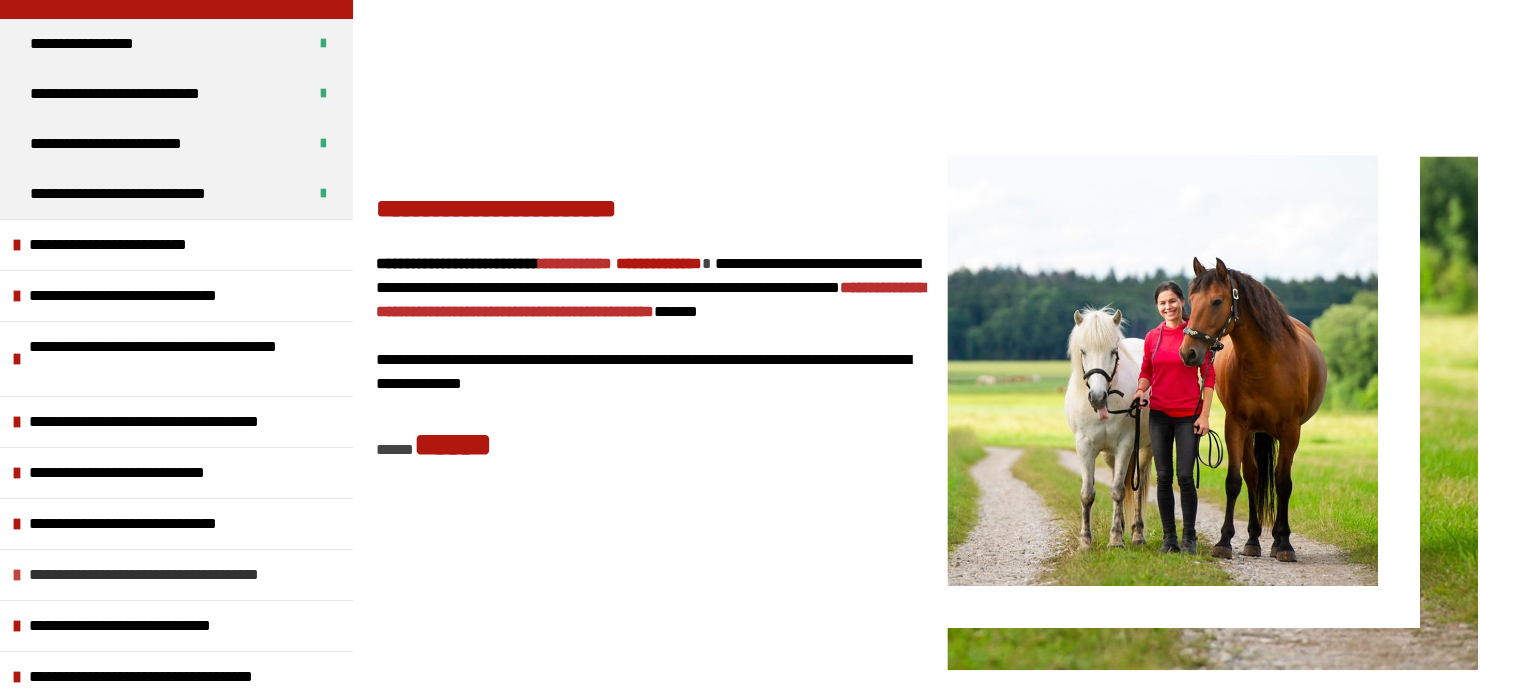 click at bounding box center (17, 575) 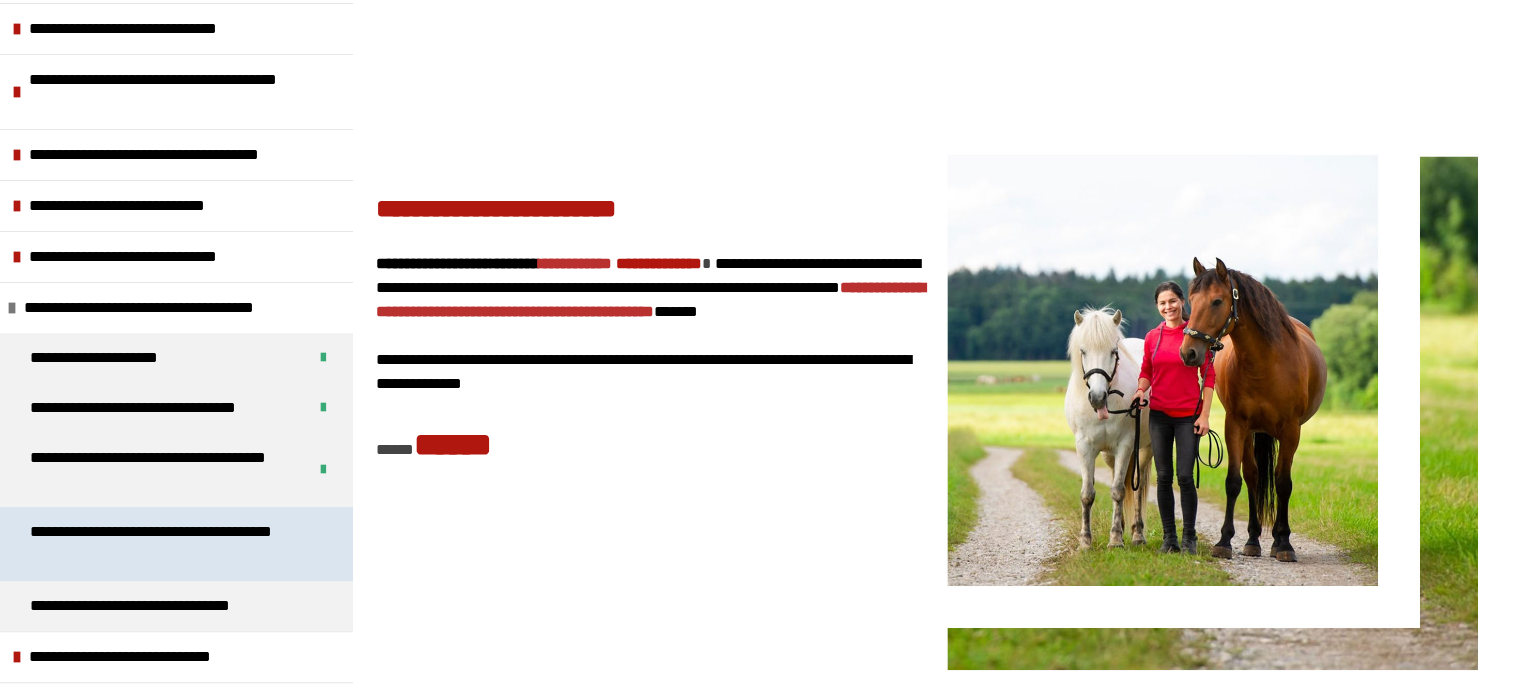 scroll, scrollTop: 428, scrollLeft: 0, axis: vertical 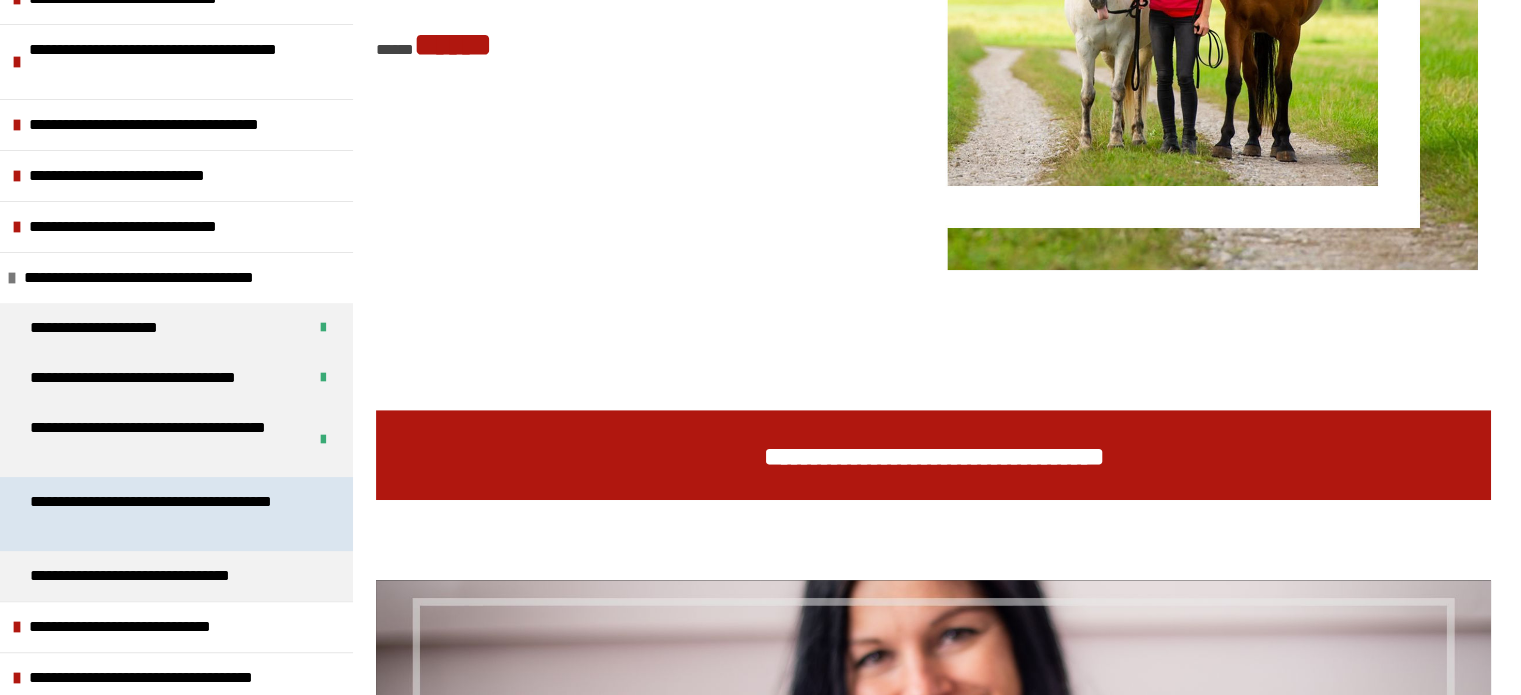 click on "**********" at bounding box center [161, 514] 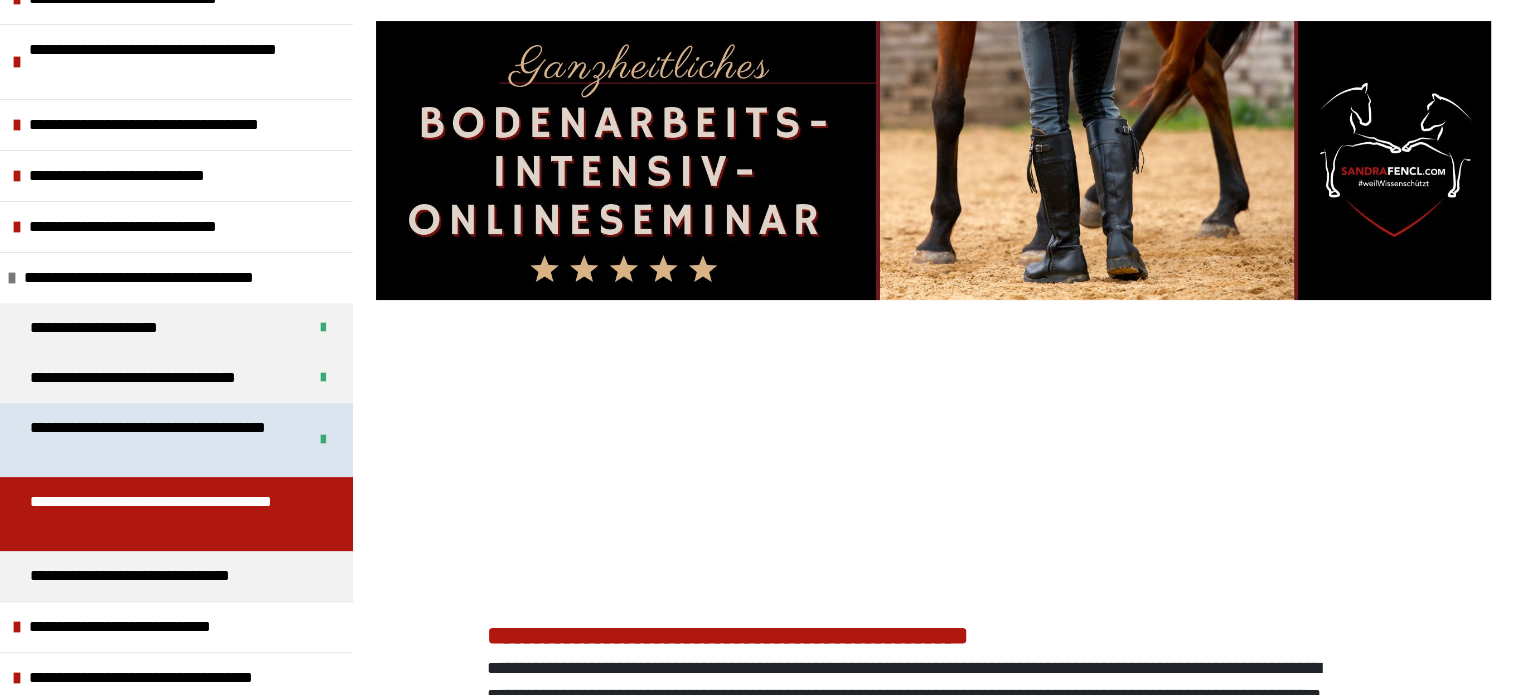 click on "**********" at bounding box center (153, 440) 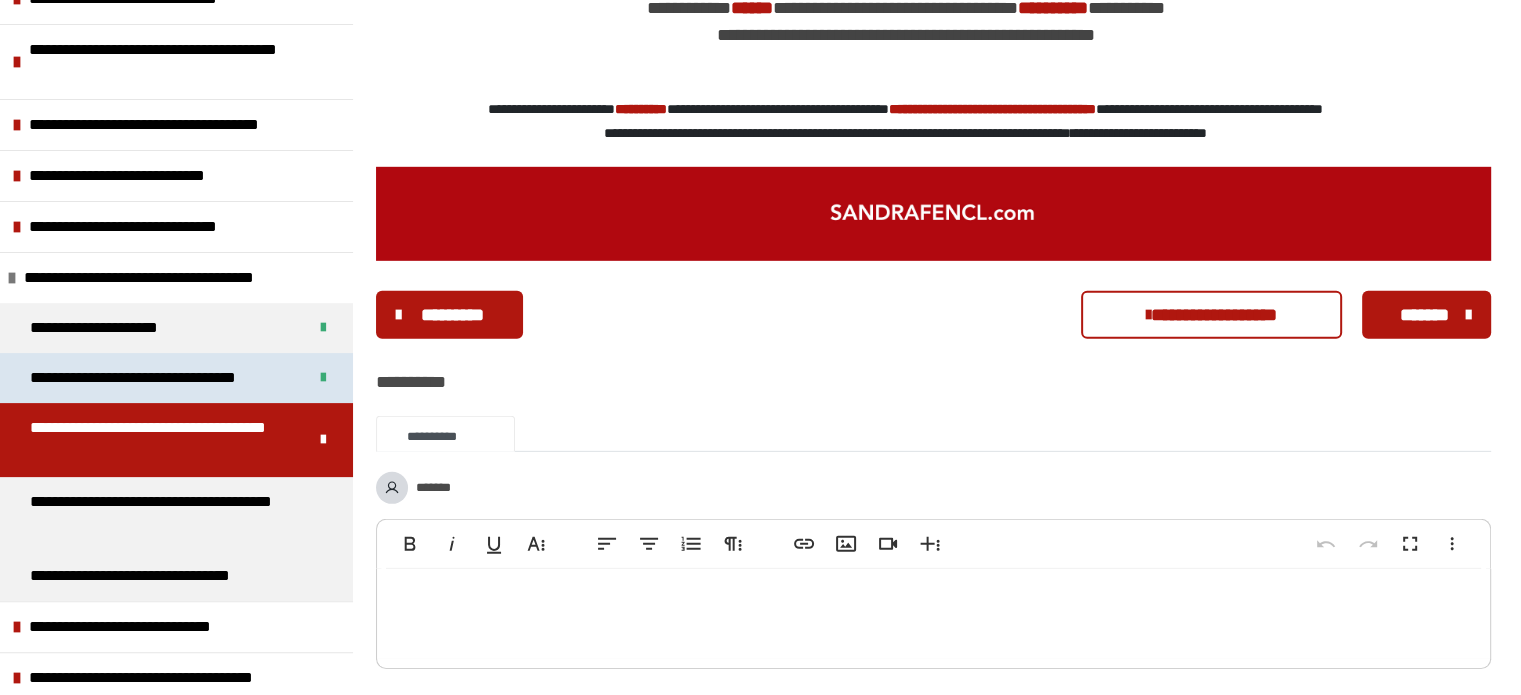 scroll, scrollTop: 6080, scrollLeft: 0, axis: vertical 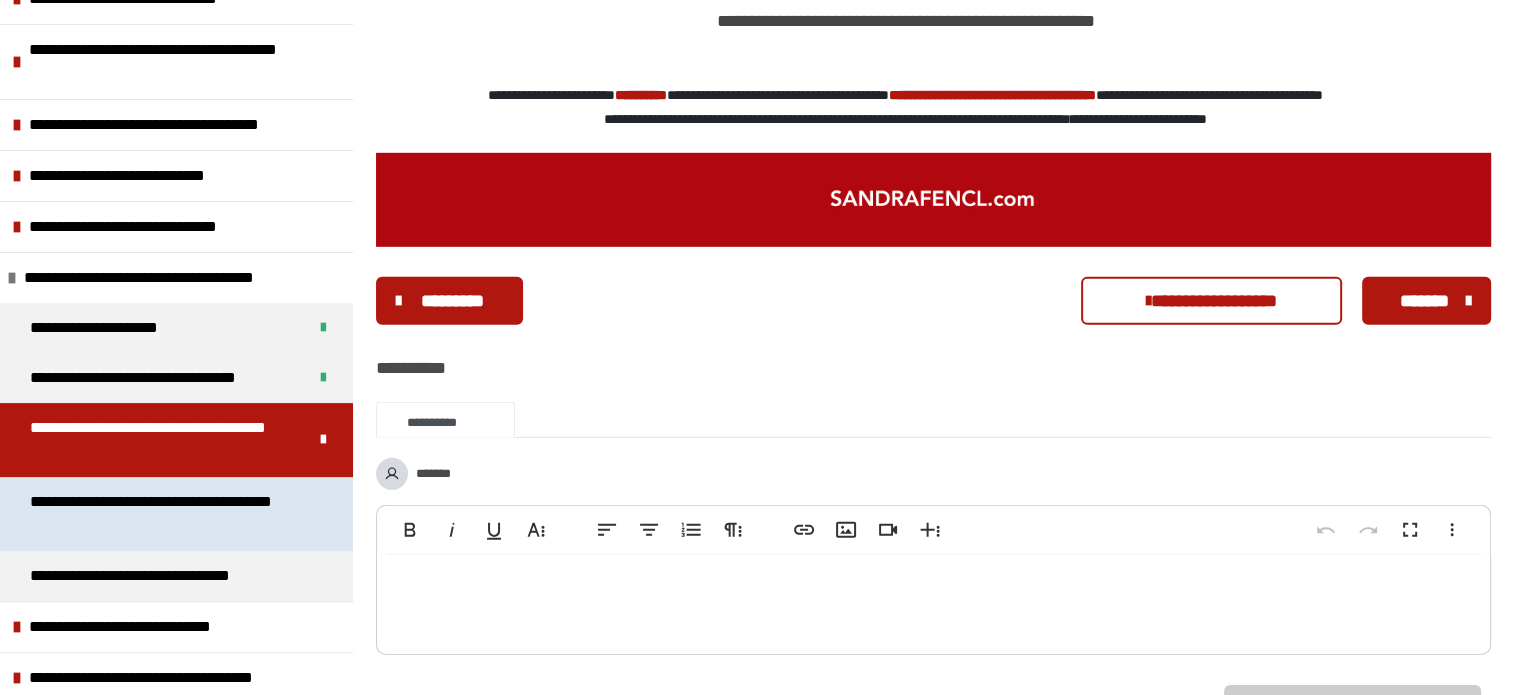 click on "**********" at bounding box center [161, 514] 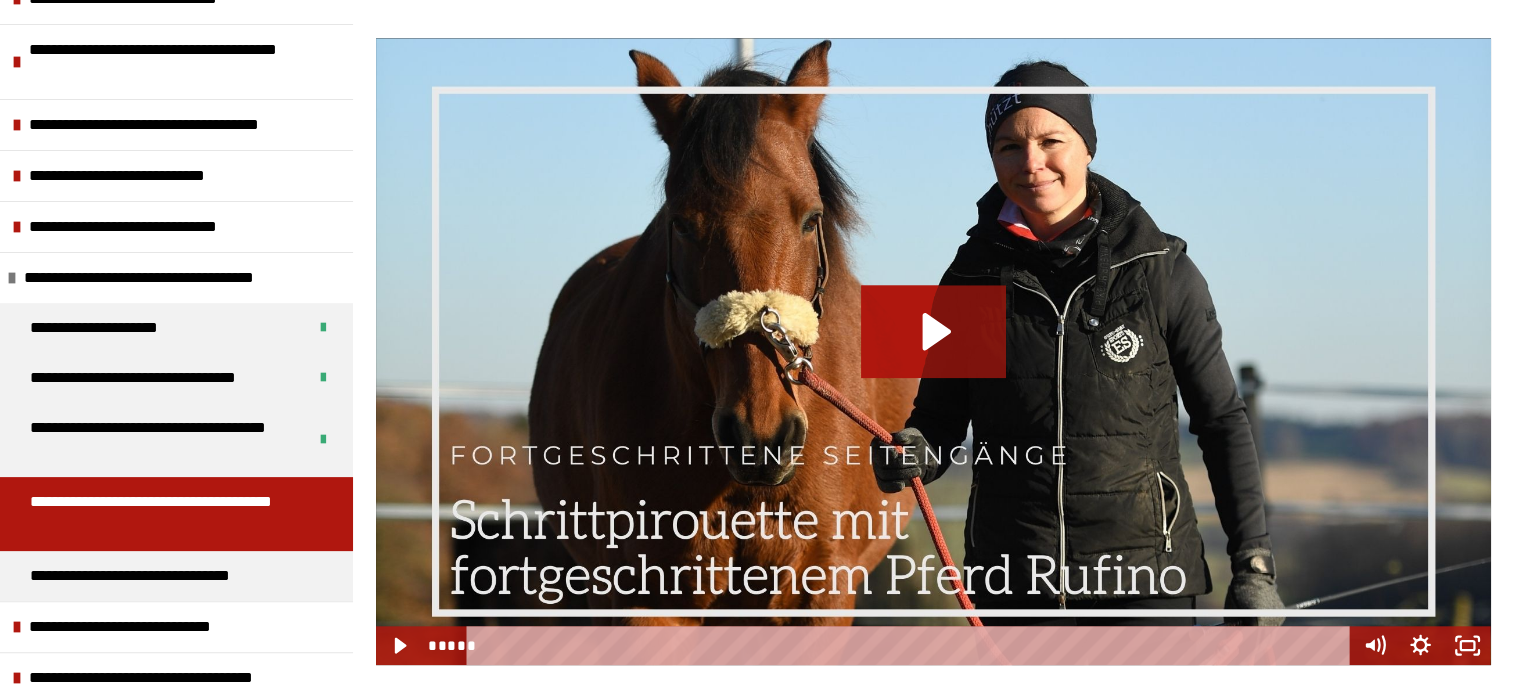 scroll, scrollTop: 1880, scrollLeft: 0, axis: vertical 